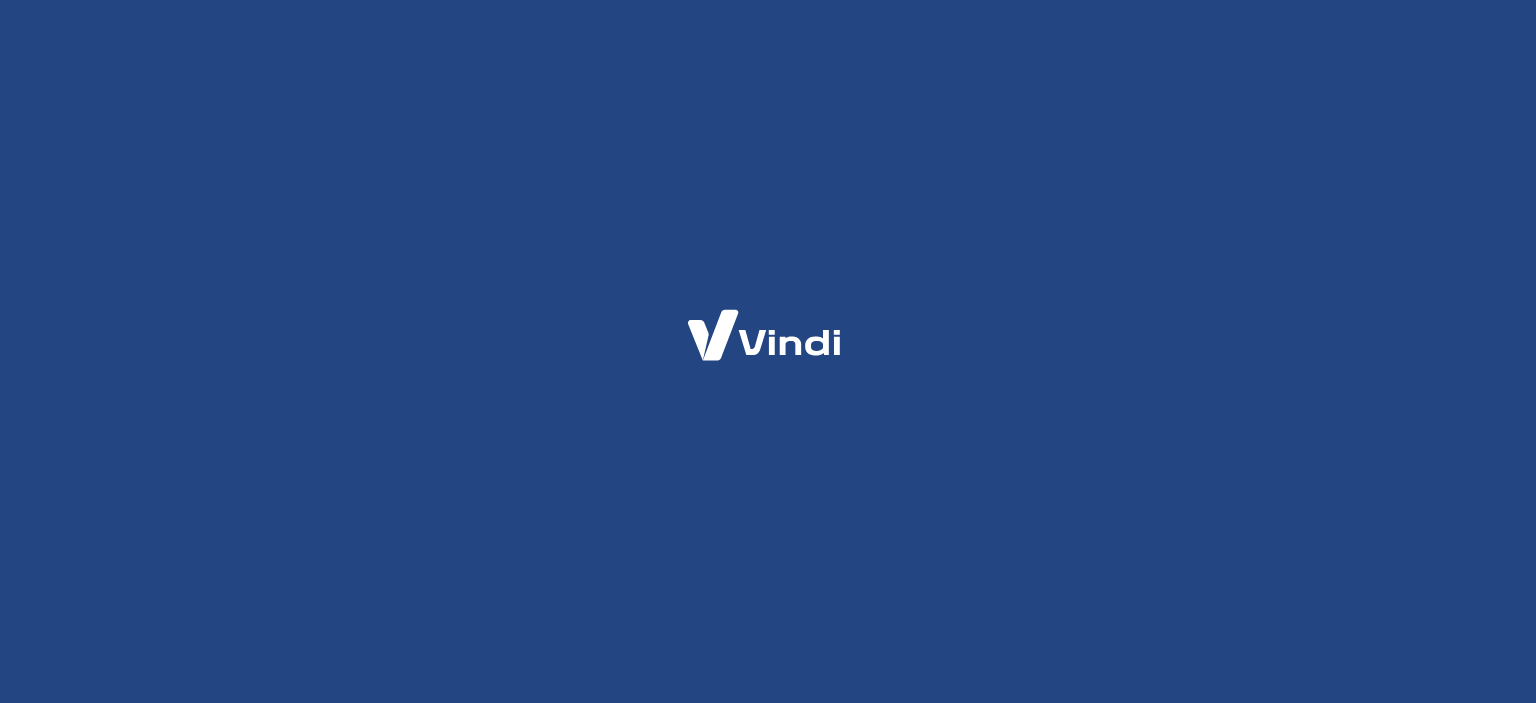 scroll, scrollTop: 0, scrollLeft: 0, axis: both 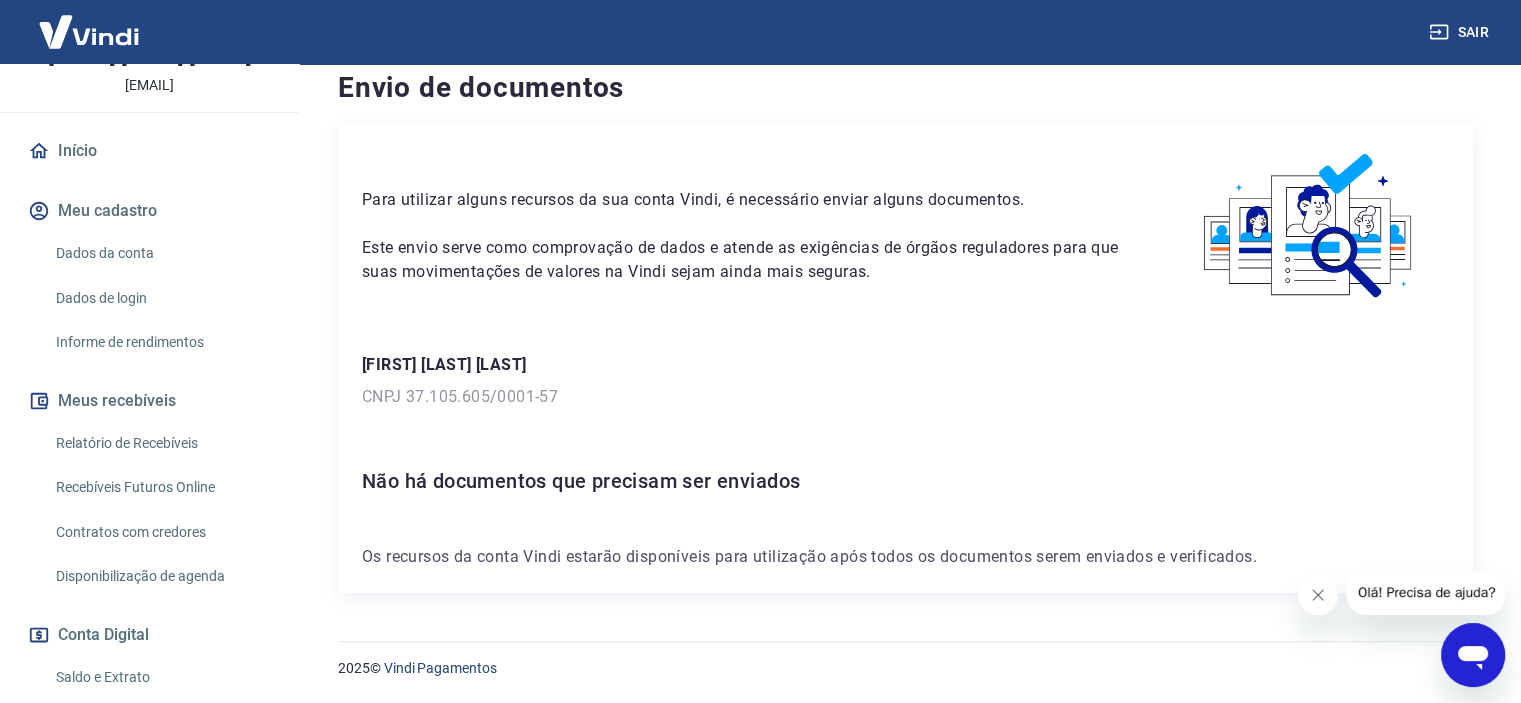 click on "Dados da conta" at bounding box center (161, 253) 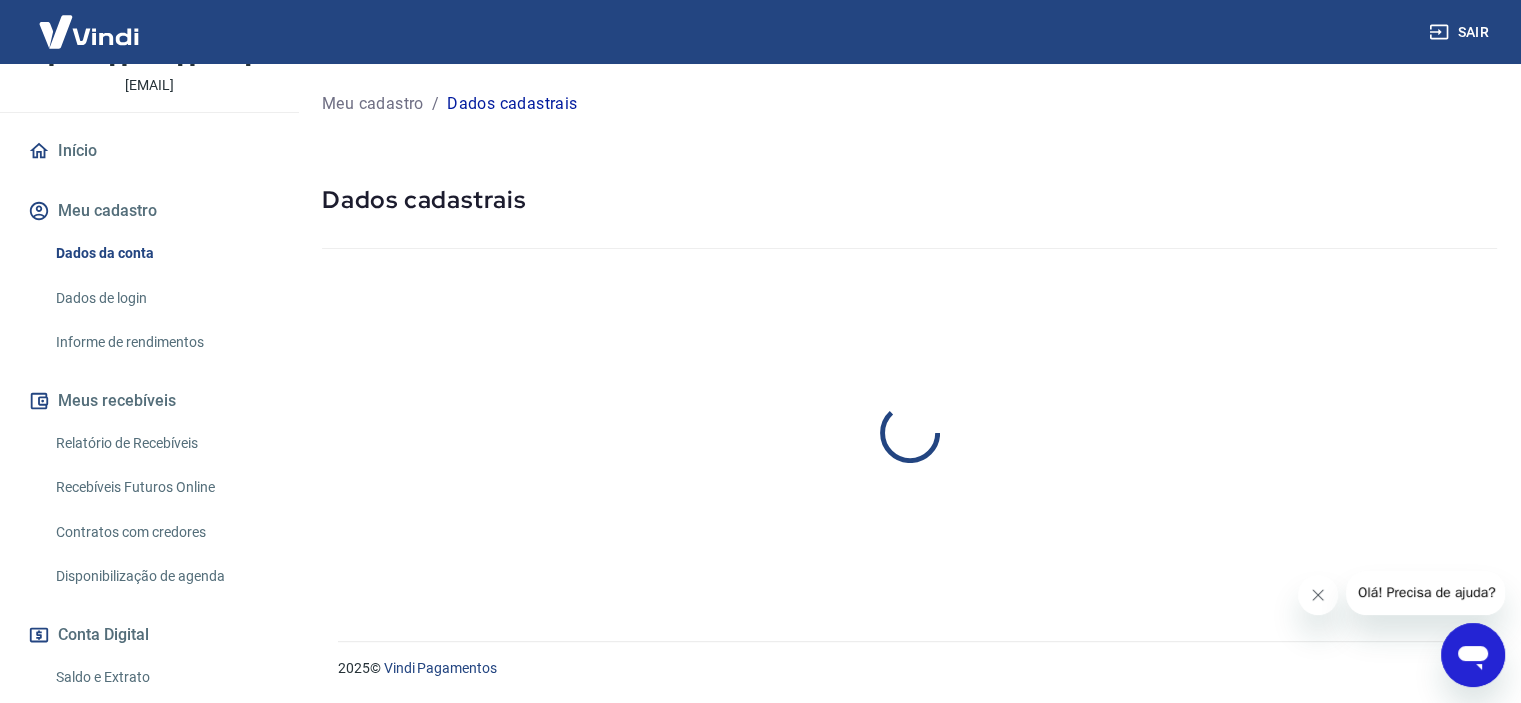 scroll, scrollTop: 0, scrollLeft: 0, axis: both 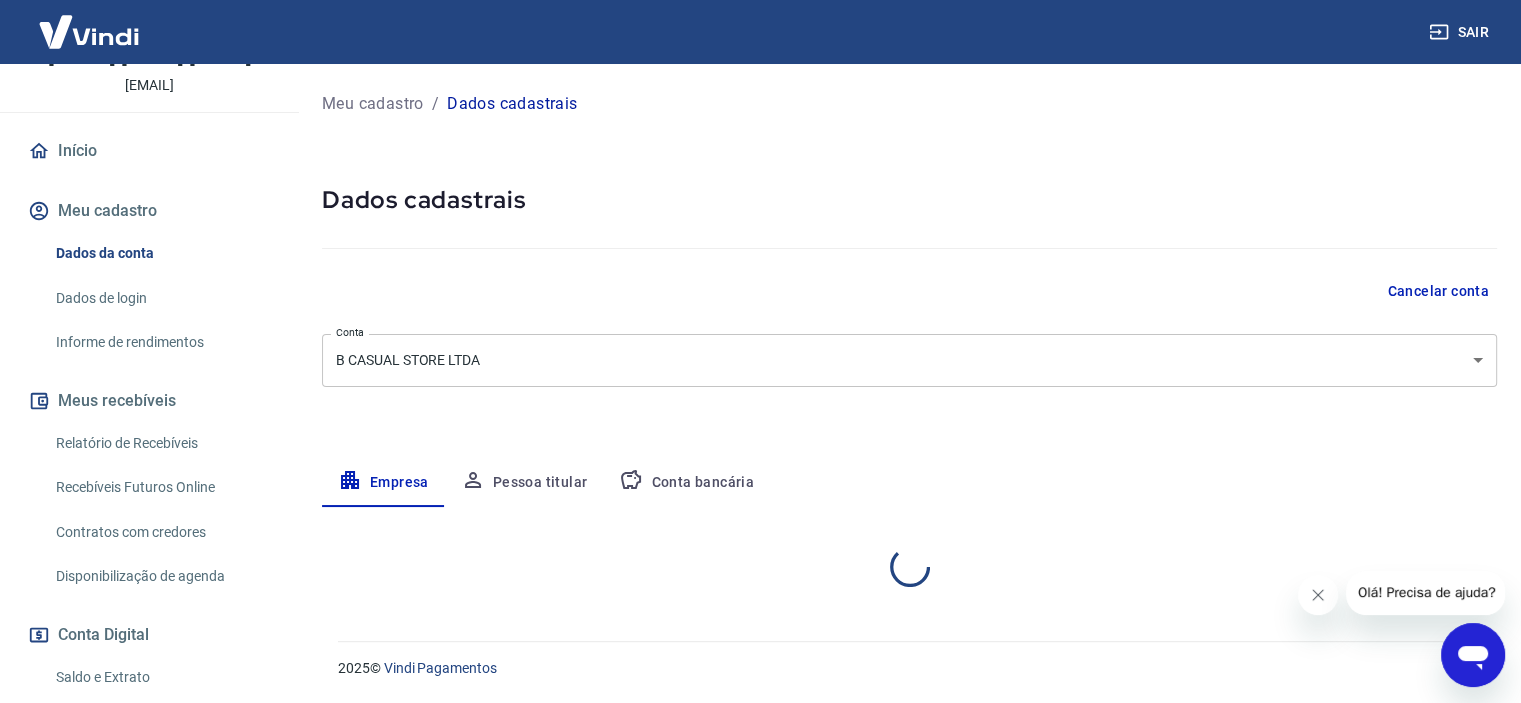 select on "SP" 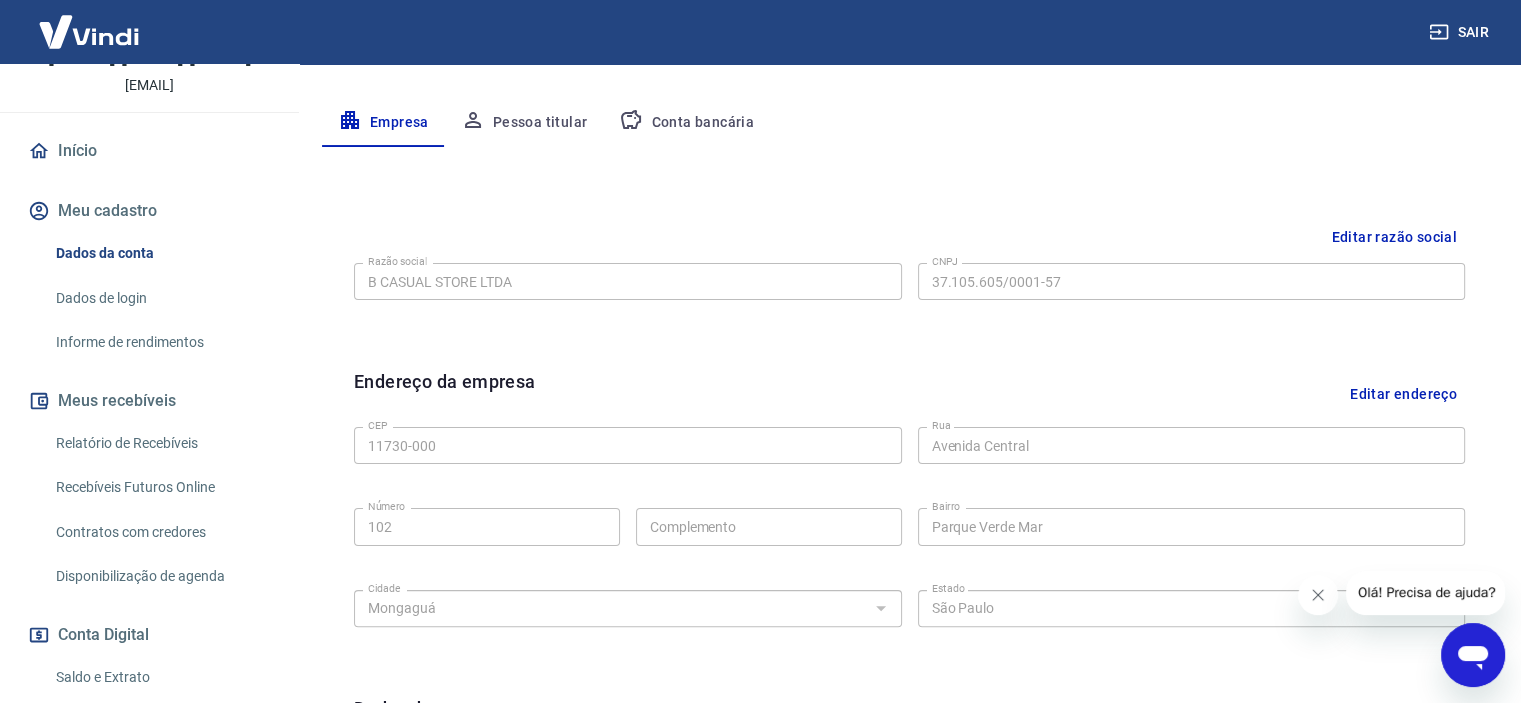 scroll, scrollTop: 238, scrollLeft: 0, axis: vertical 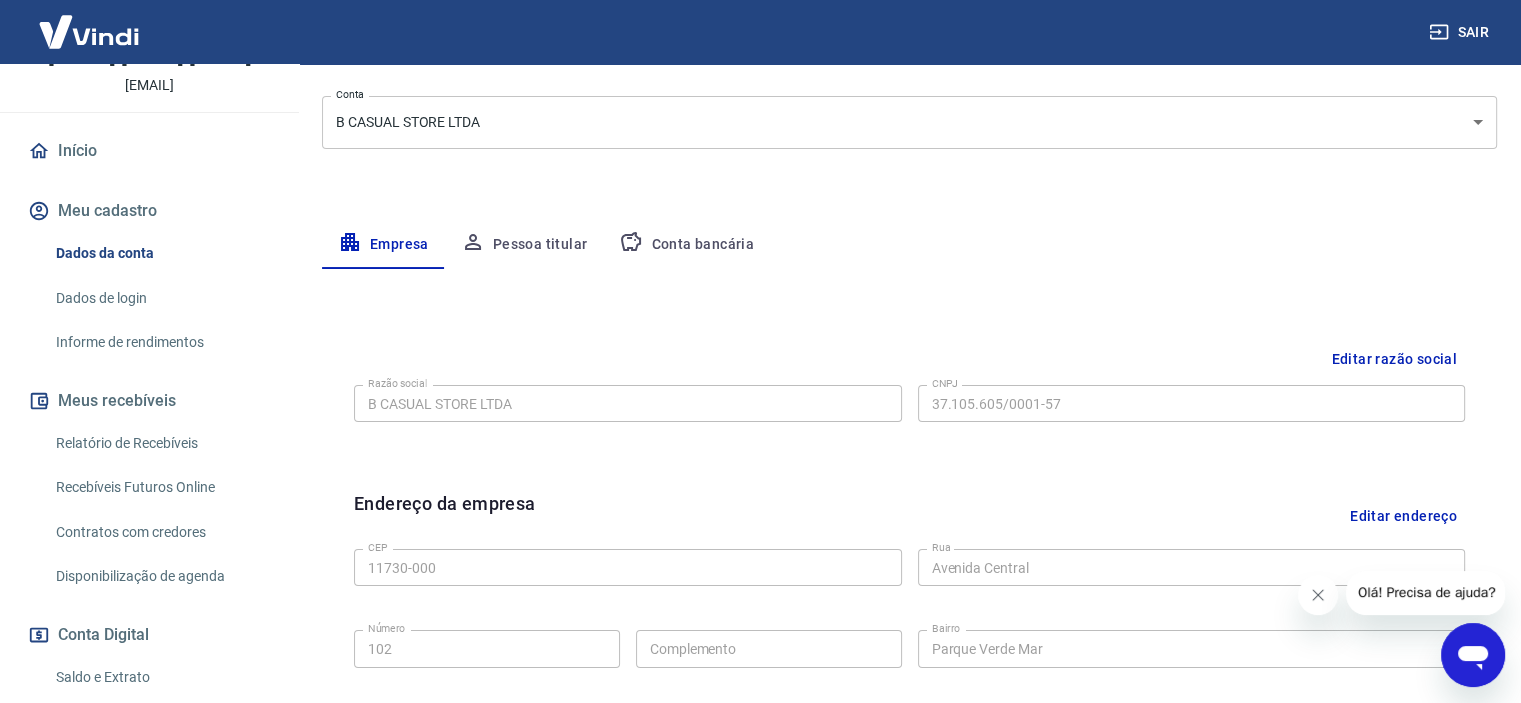 click on "Pessoa titular" at bounding box center [524, 245] 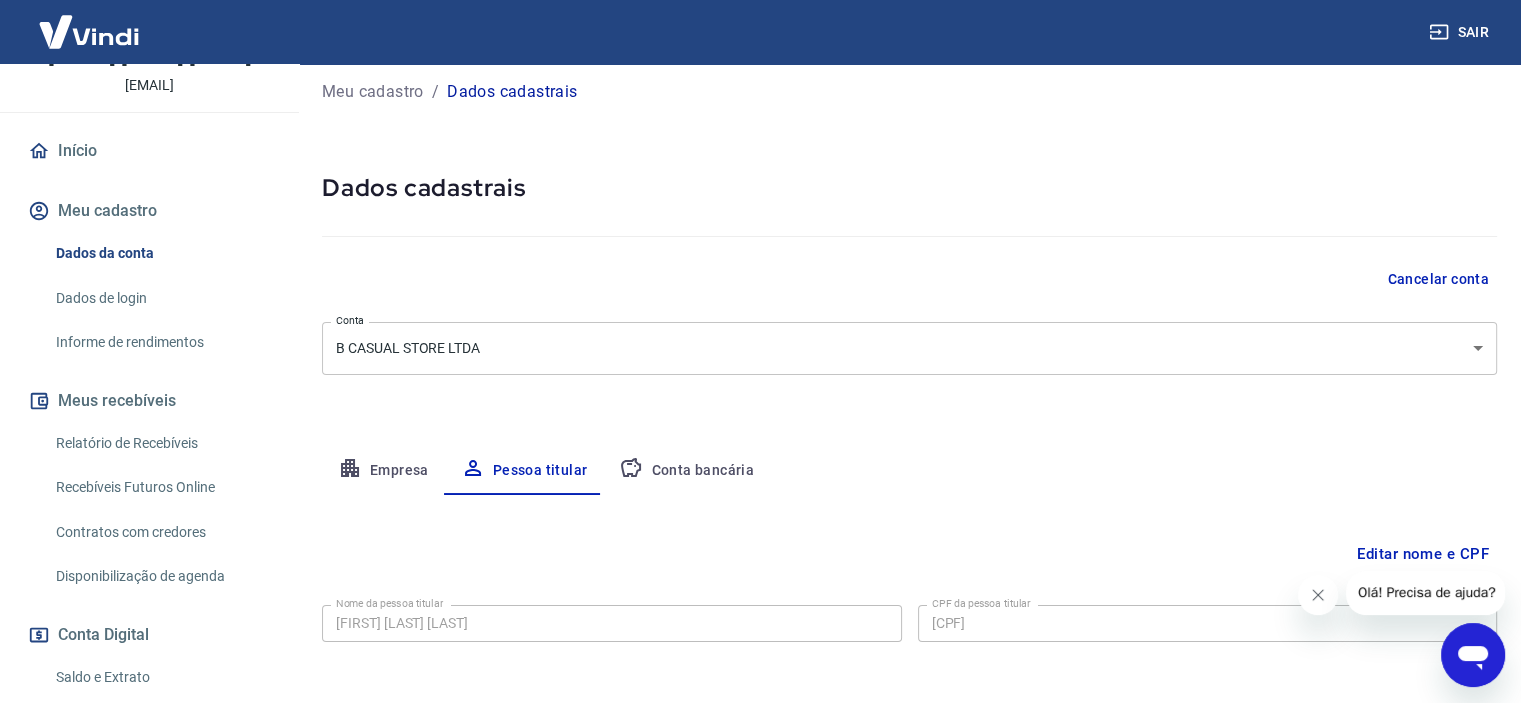 scroll, scrollTop: 96, scrollLeft: 0, axis: vertical 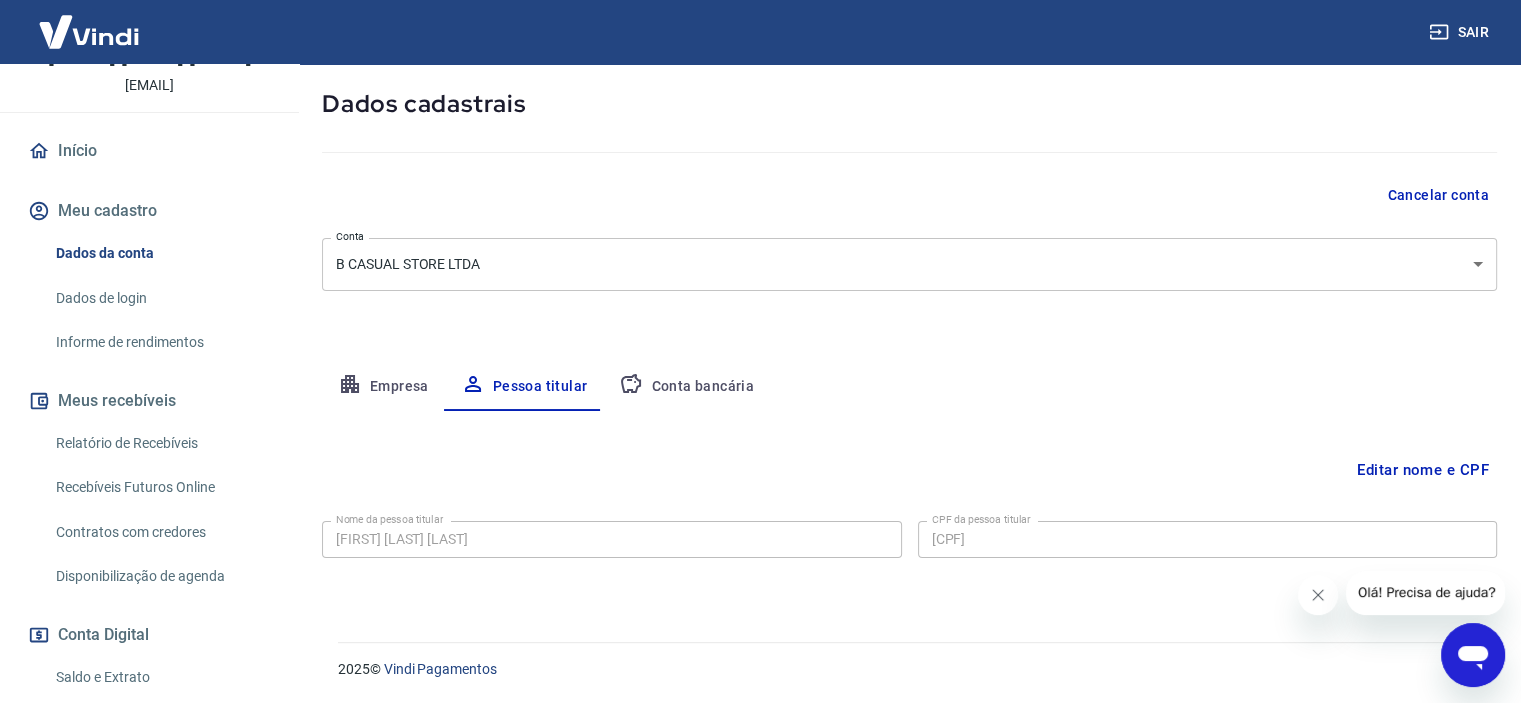 click on "Empresa" at bounding box center (383, 387) 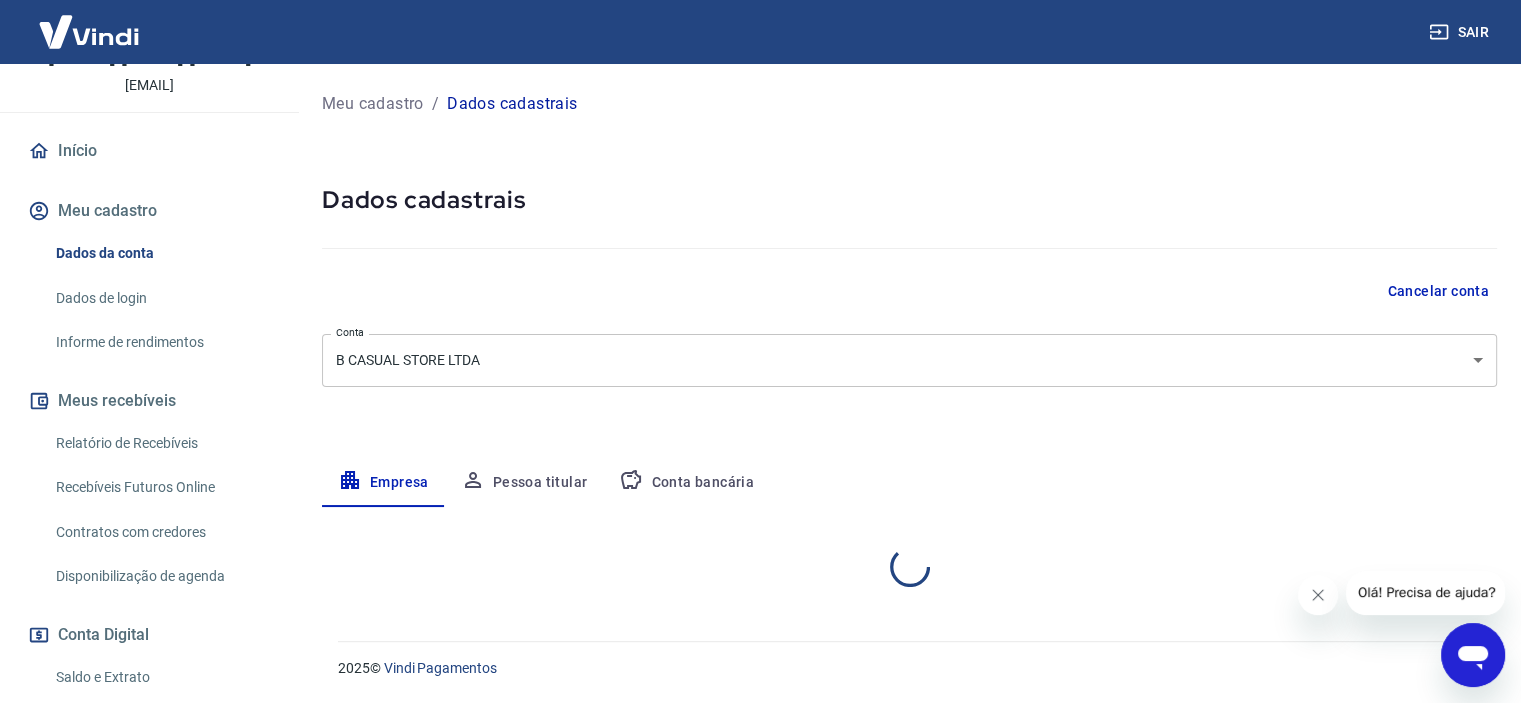scroll, scrollTop: 0, scrollLeft: 0, axis: both 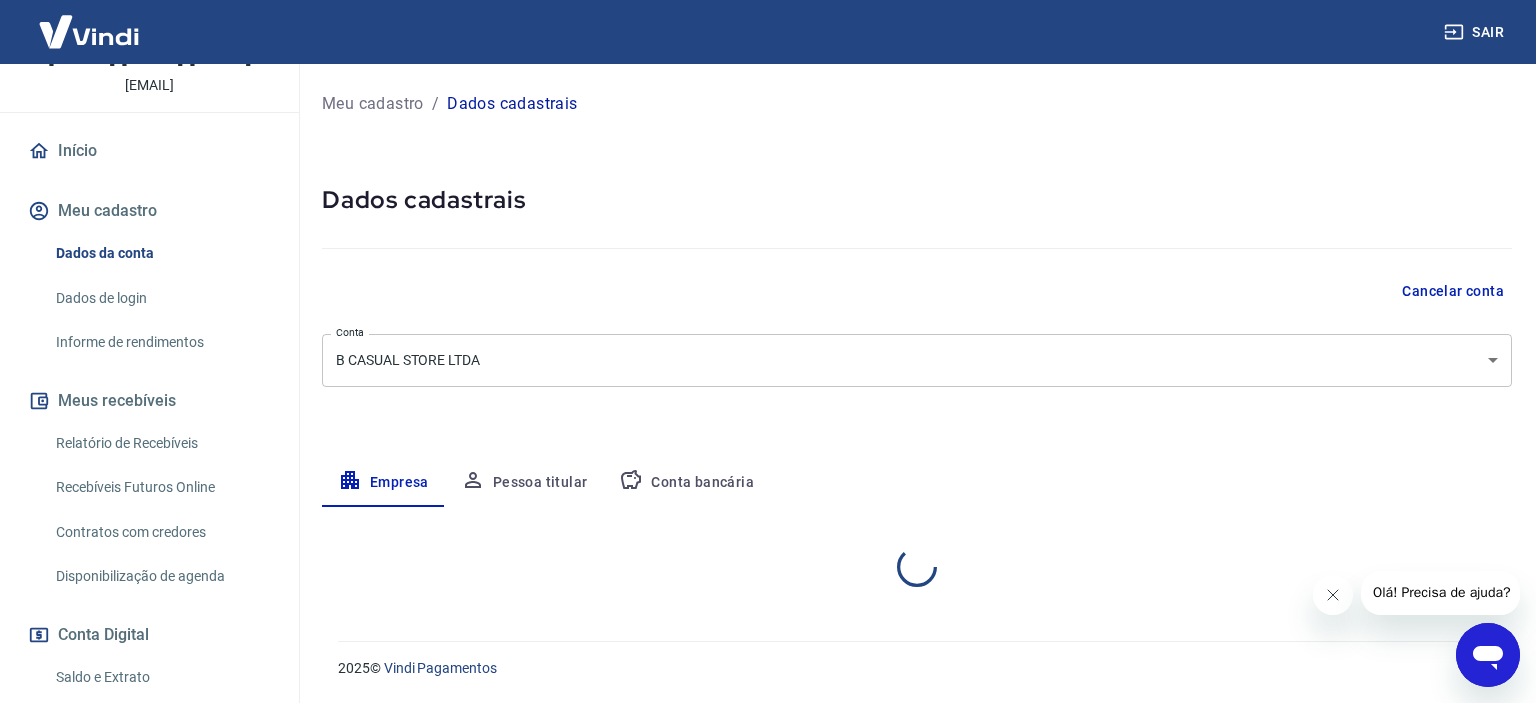 select on "SP" 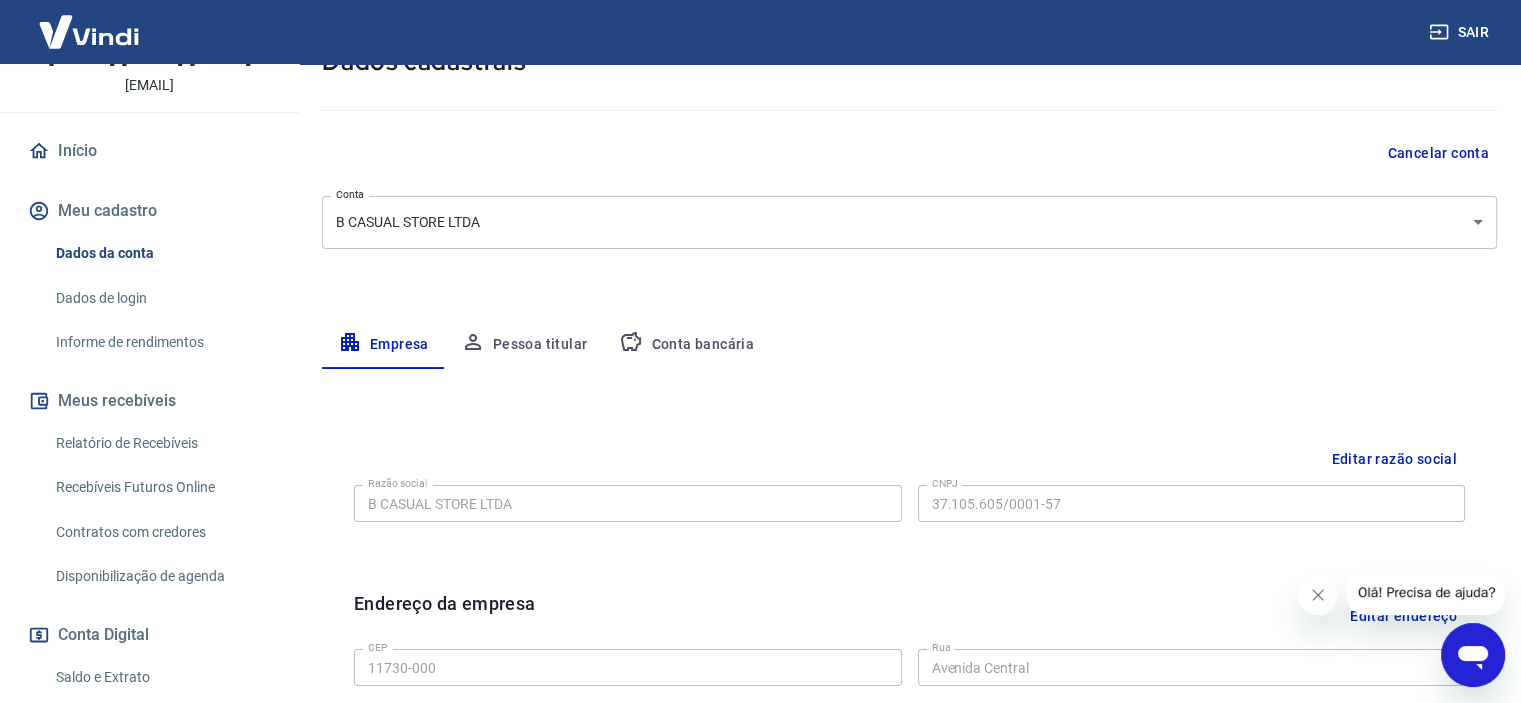 scroll, scrollTop: 0, scrollLeft: 0, axis: both 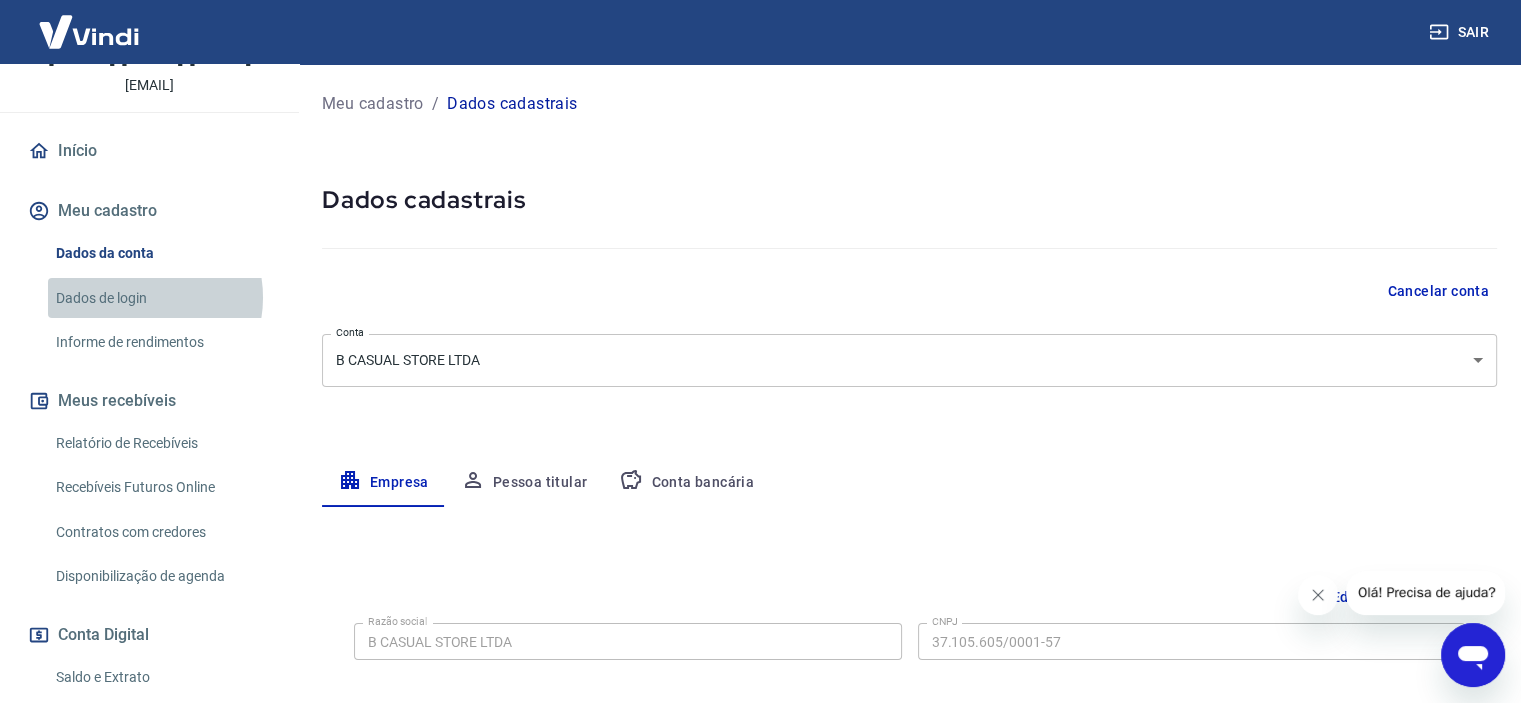 click on "Dados de login" at bounding box center (161, 298) 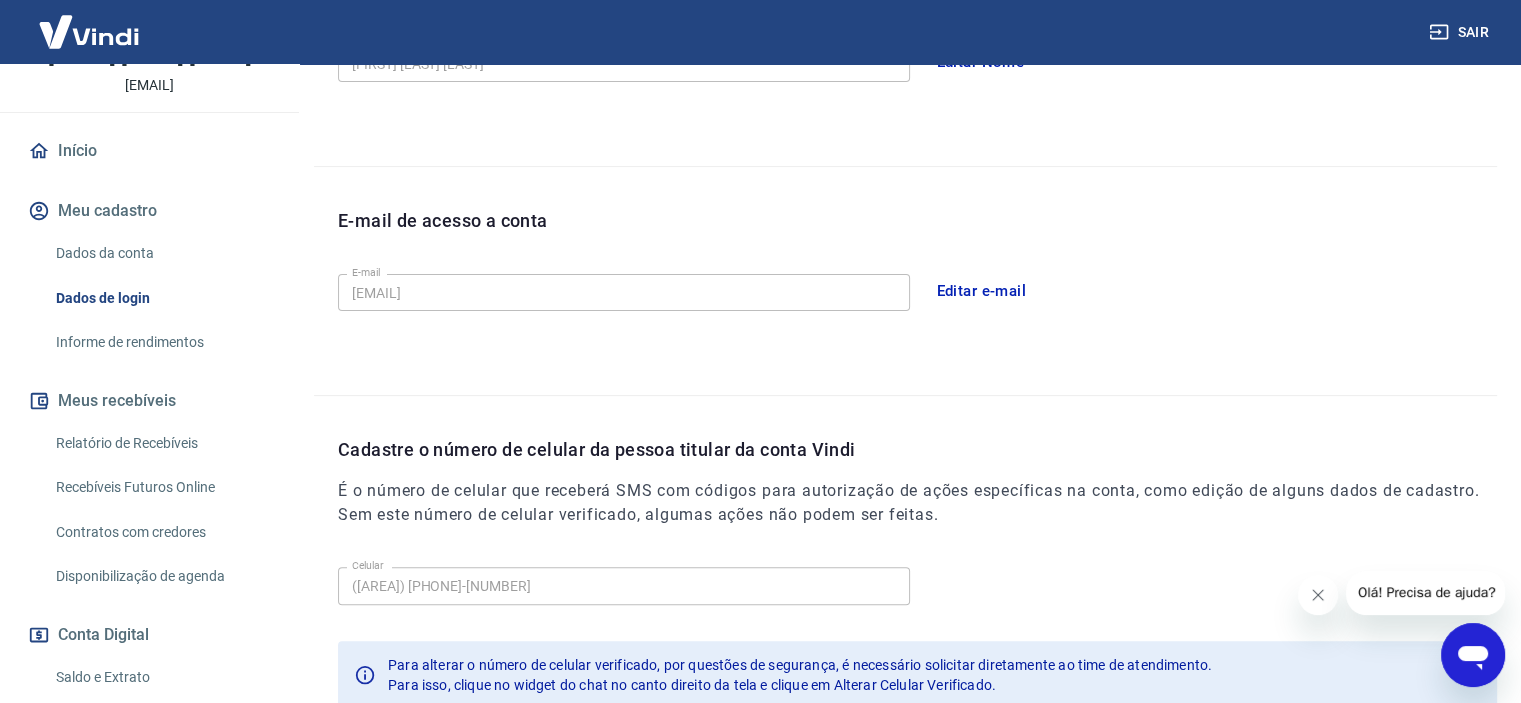 scroll, scrollTop: 500, scrollLeft: 0, axis: vertical 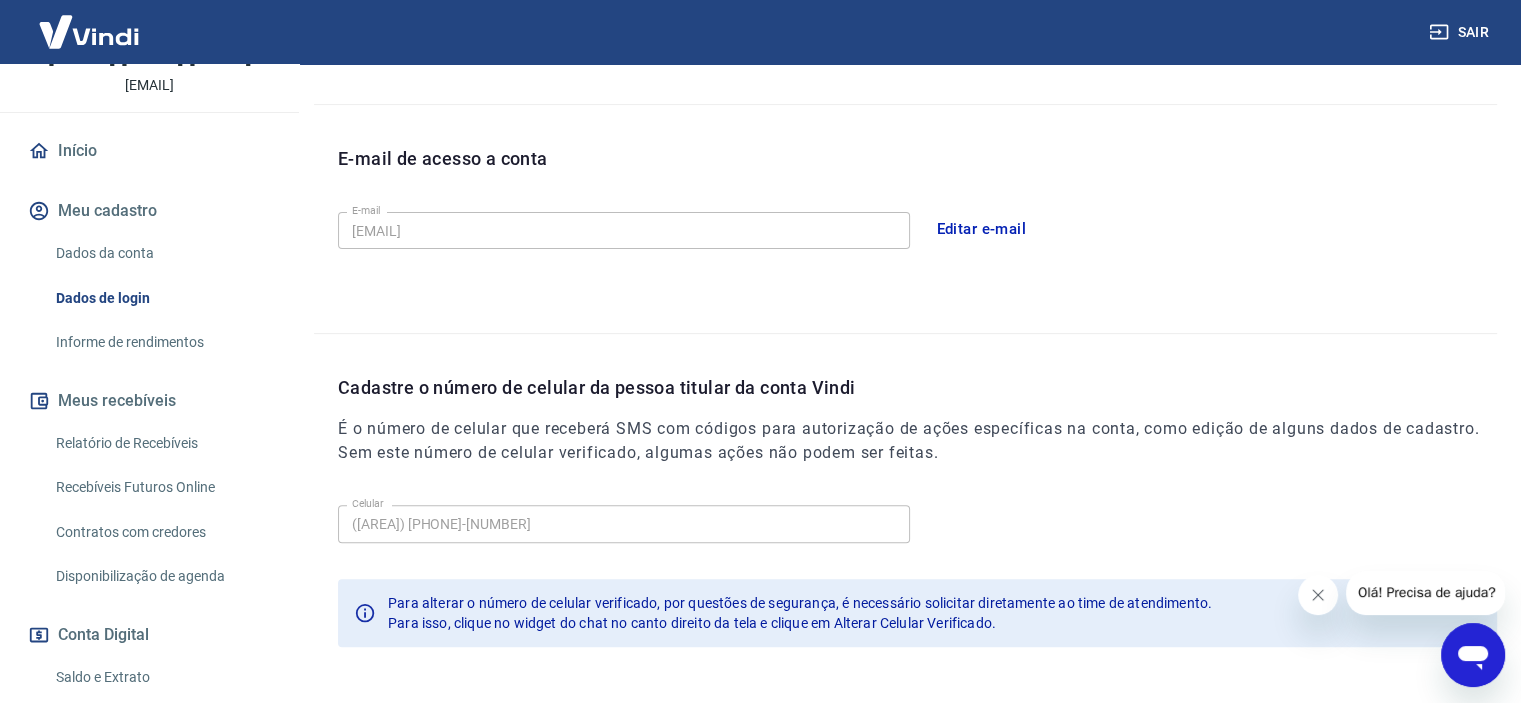 click on "Editar e-mail" at bounding box center (982, 229) 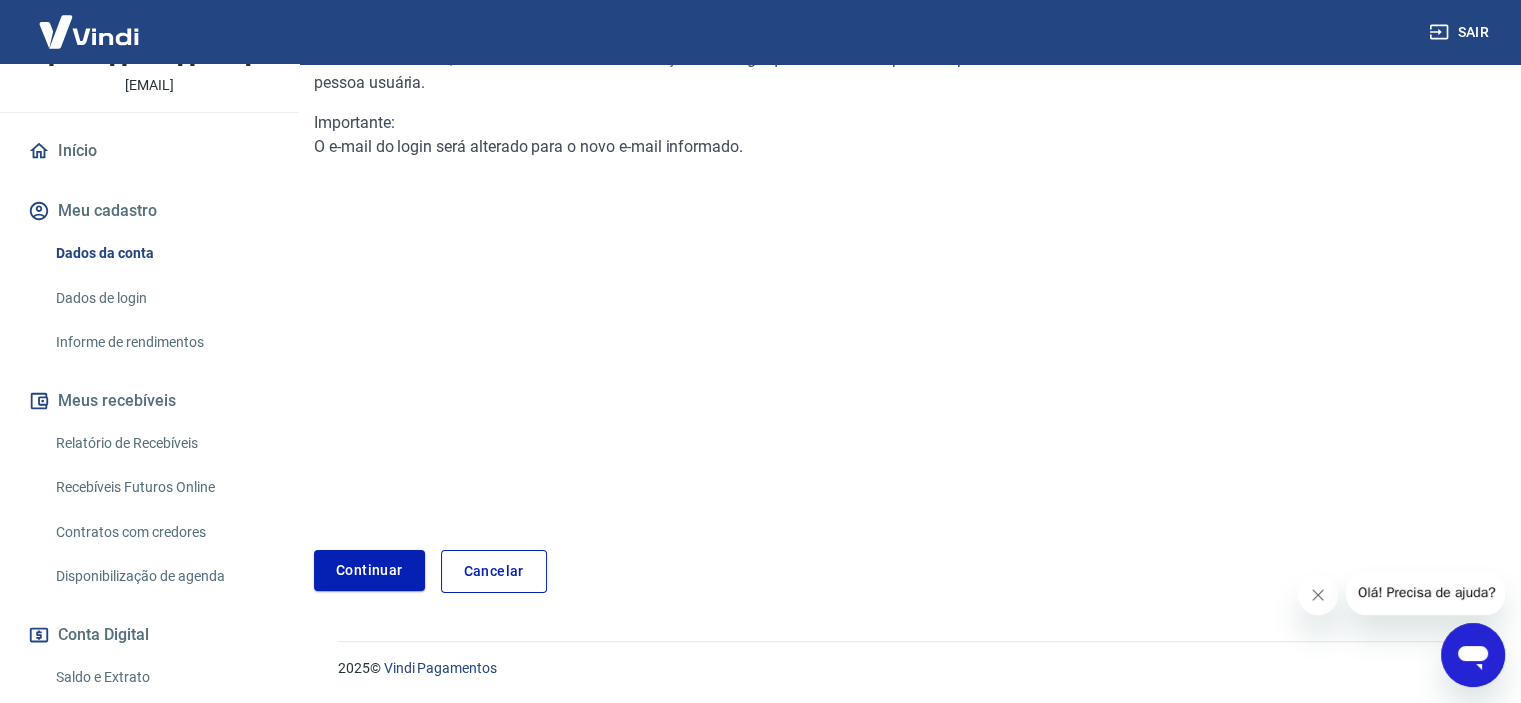 scroll, scrollTop: 160, scrollLeft: 0, axis: vertical 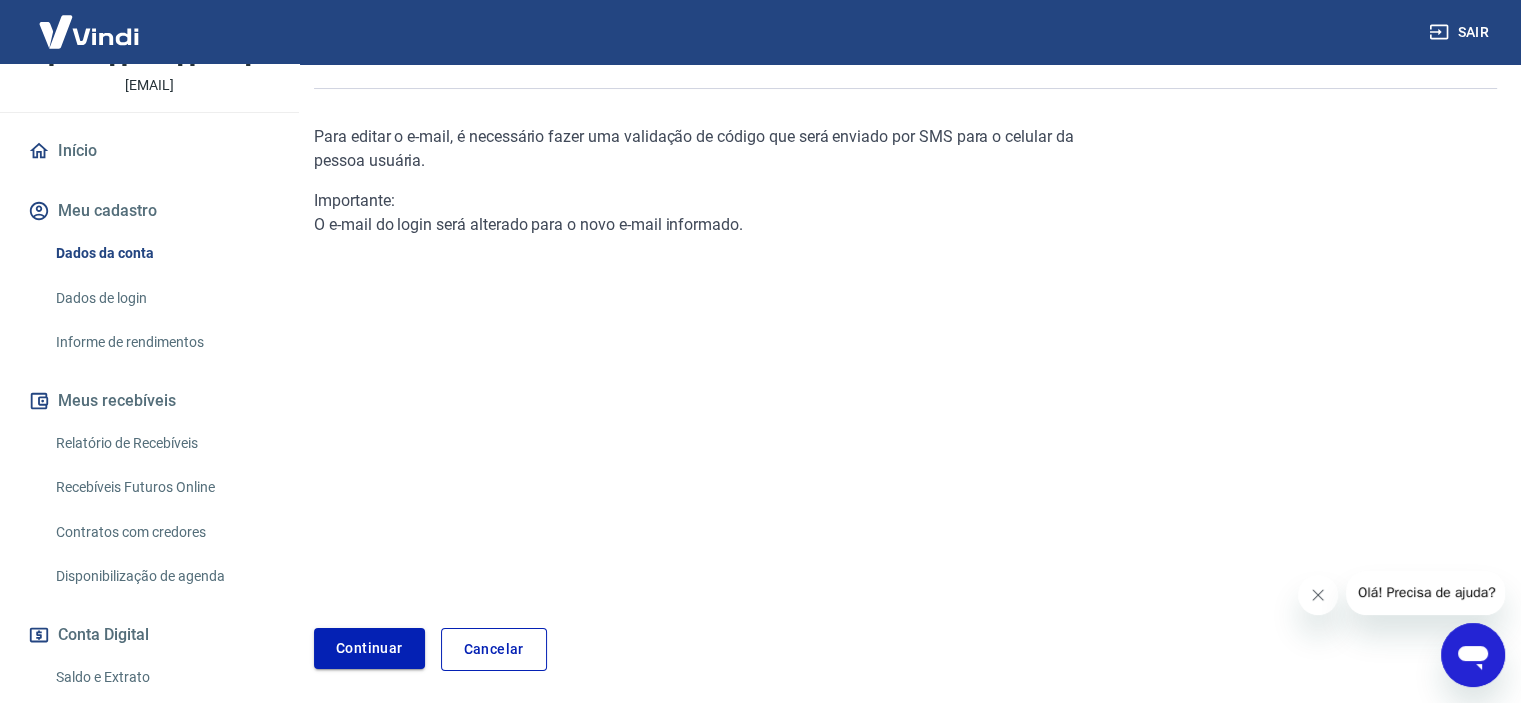 click on "Continuar" at bounding box center [369, 648] 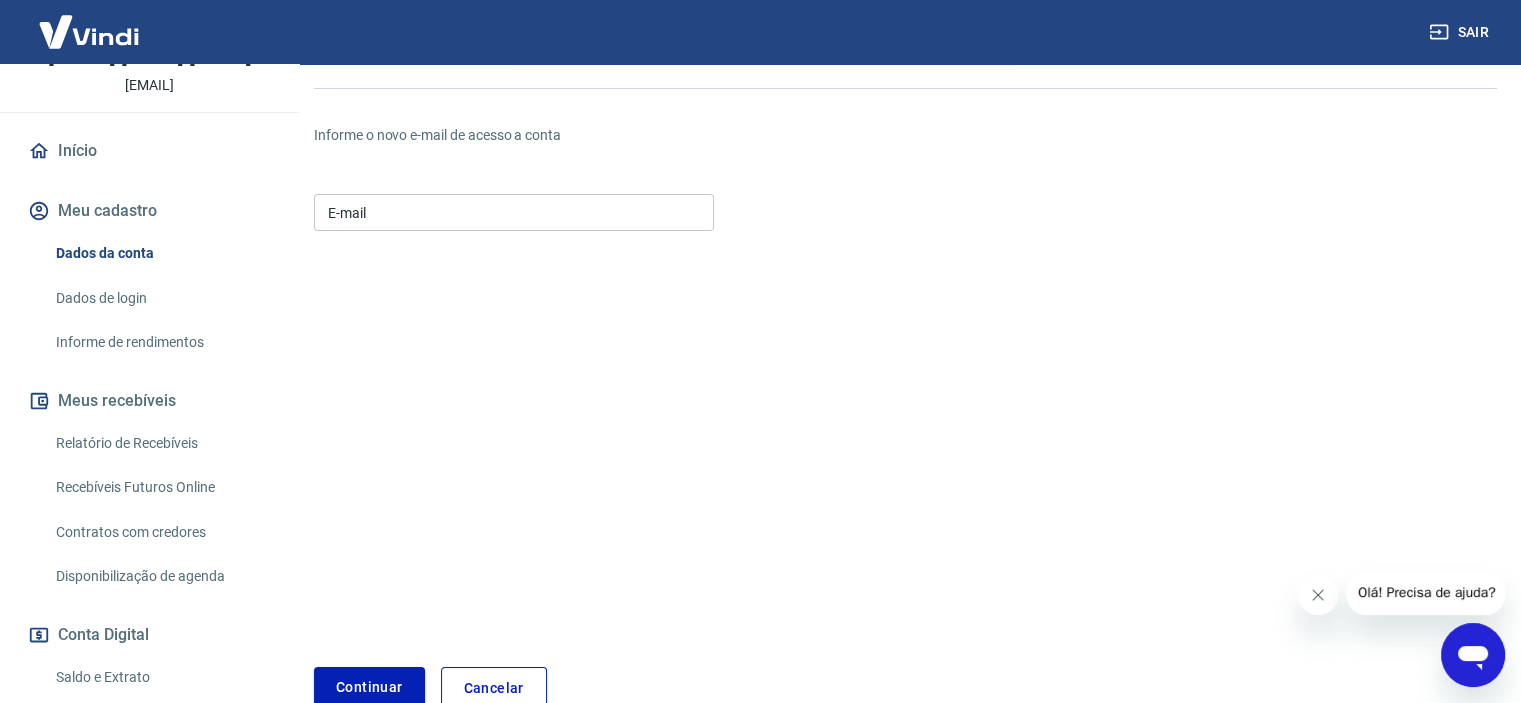 scroll, scrollTop: 200, scrollLeft: 0, axis: vertical 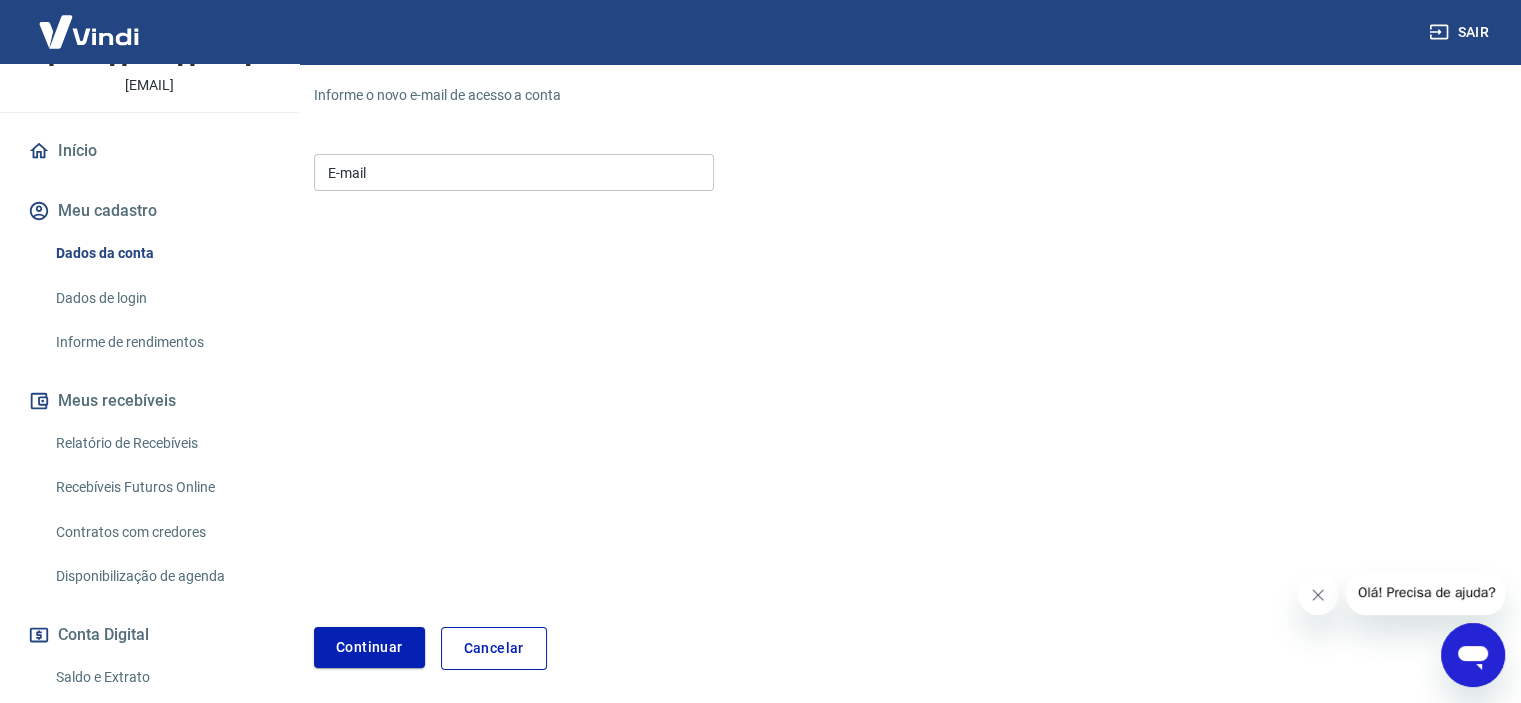 click on "E-mail" at bounding box center (514, 172) 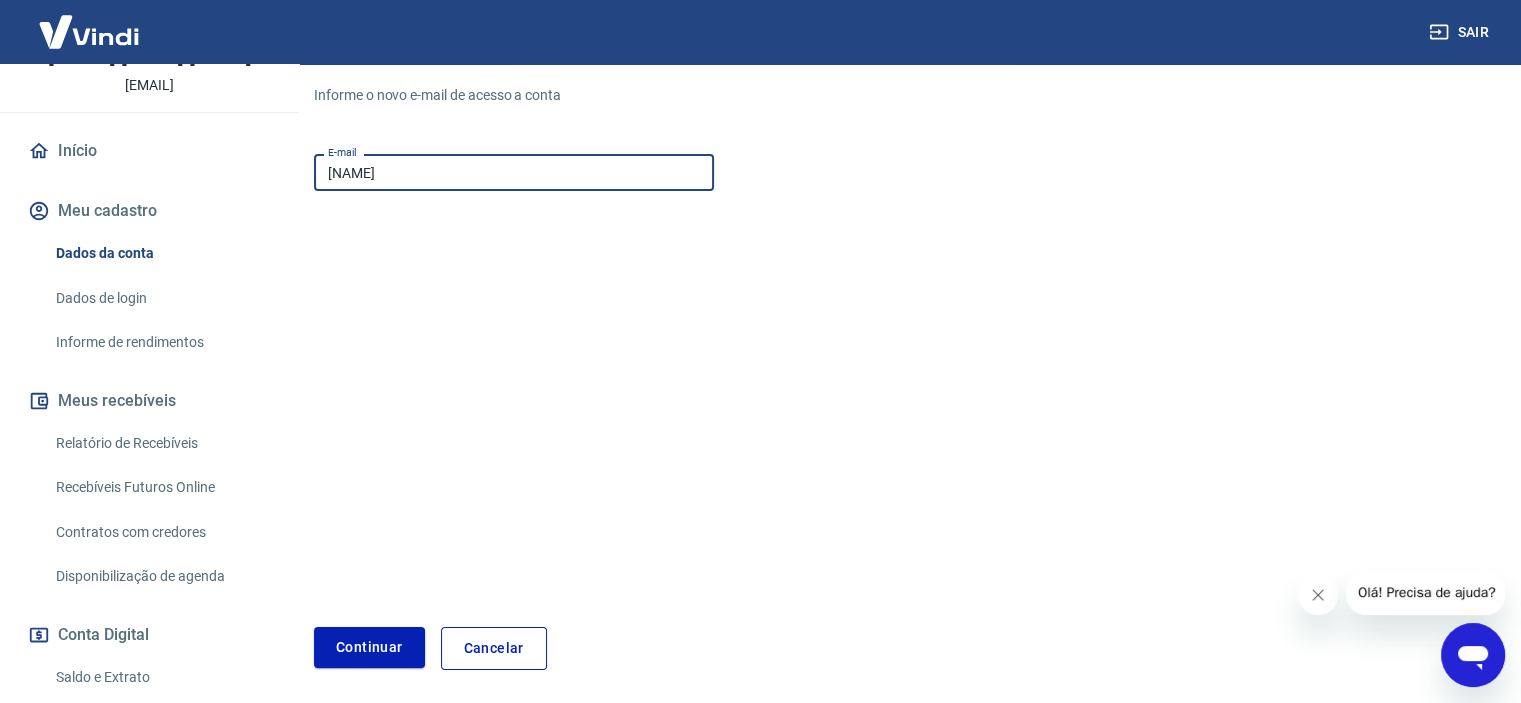 type on "[EMAIL]" 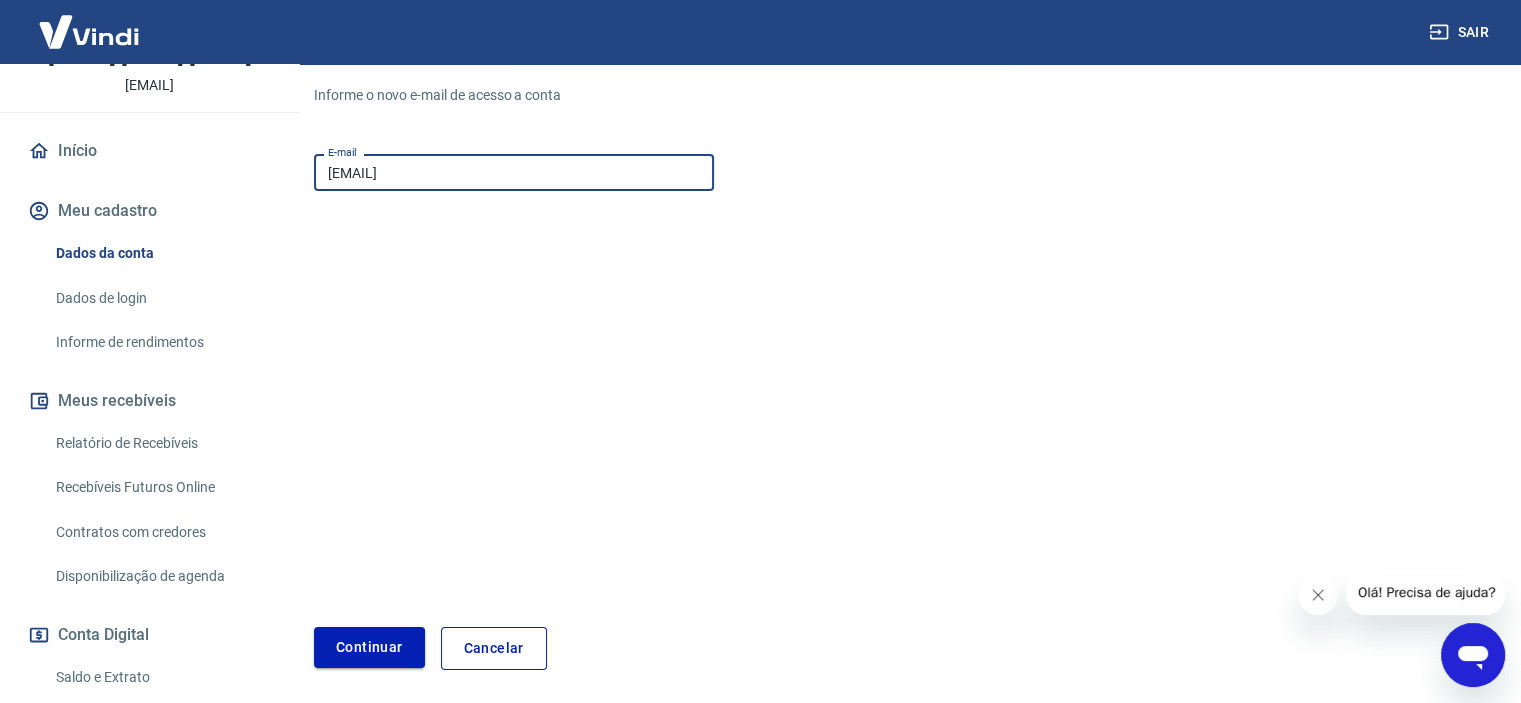 click on "Continuar" at bounding box center (369, 647) 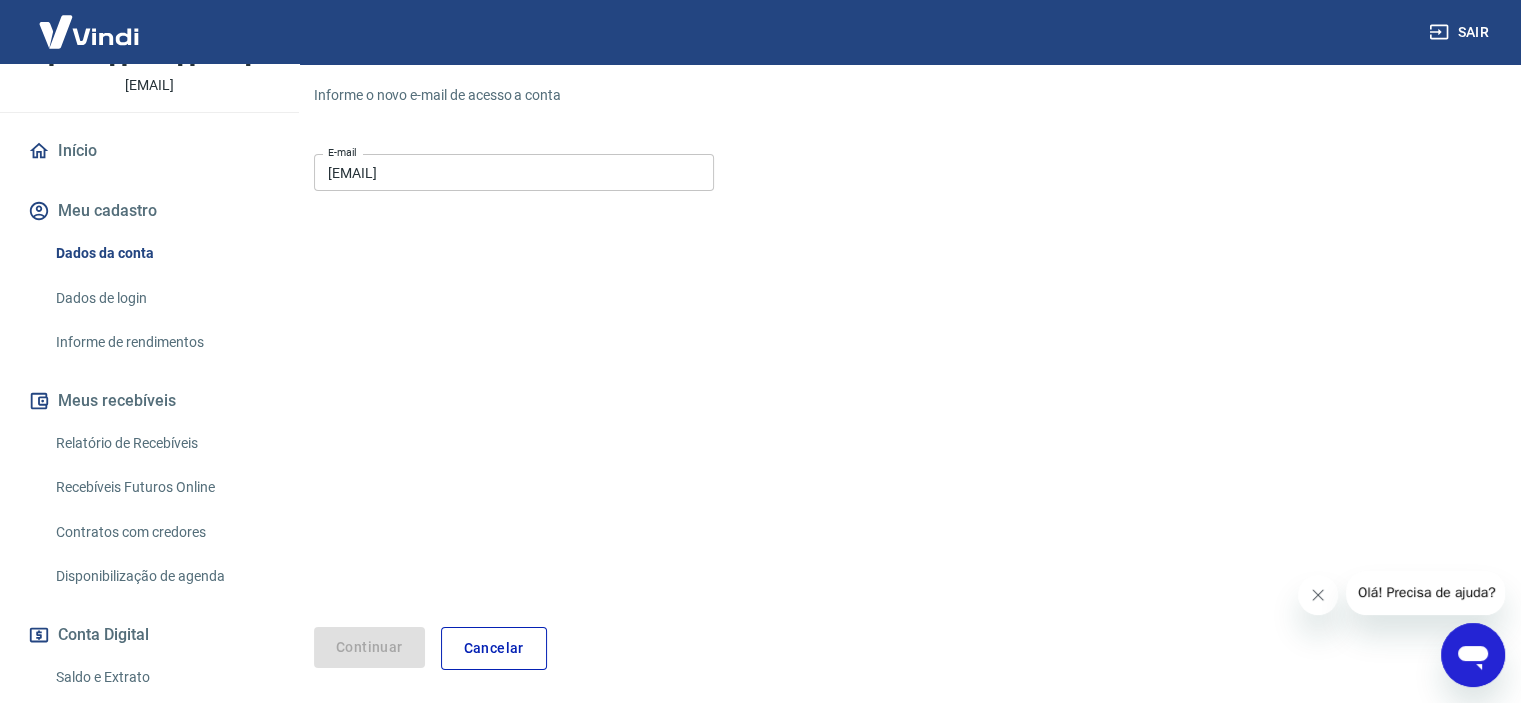 scroll, scrollTop: 126, scrollLeft: 0, axis: vertical 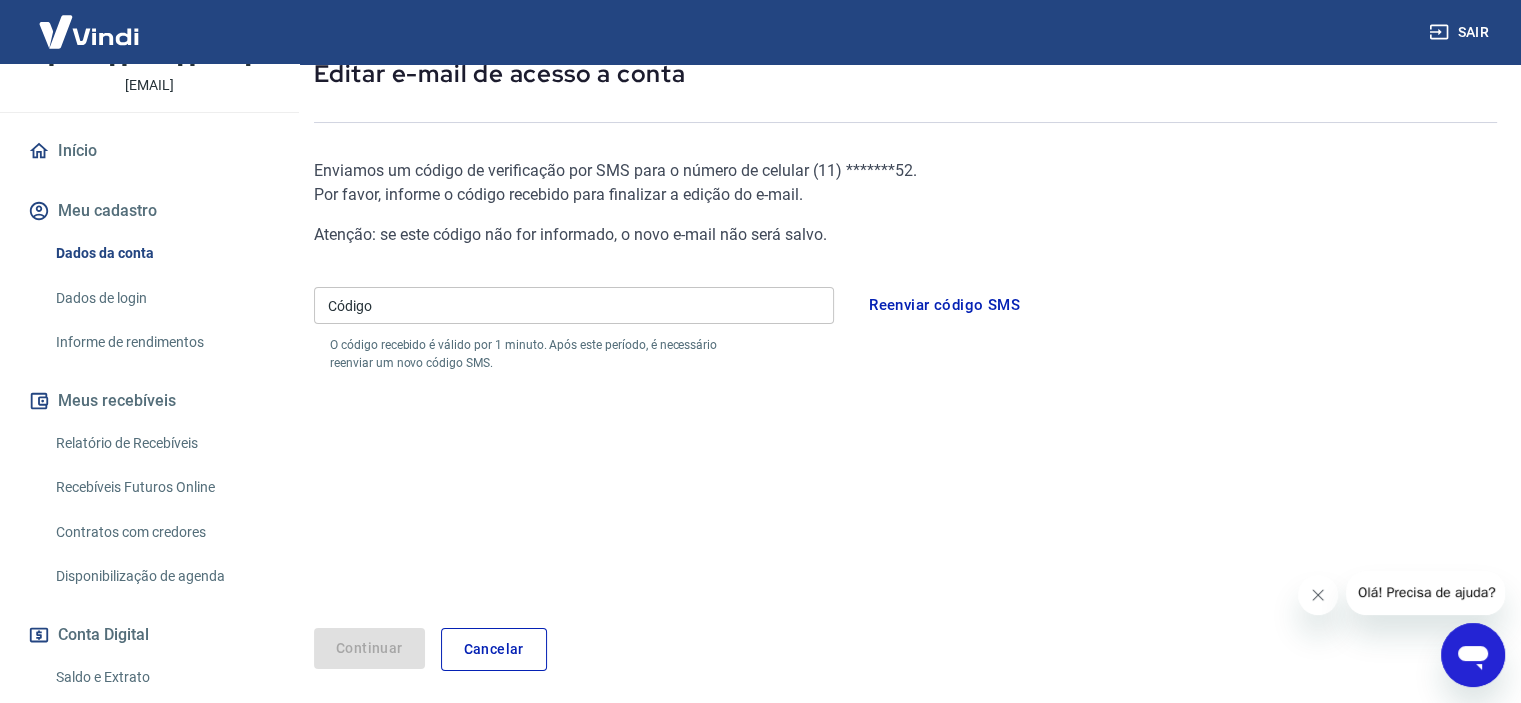 click on "Código" at bounding box center [574, 305] 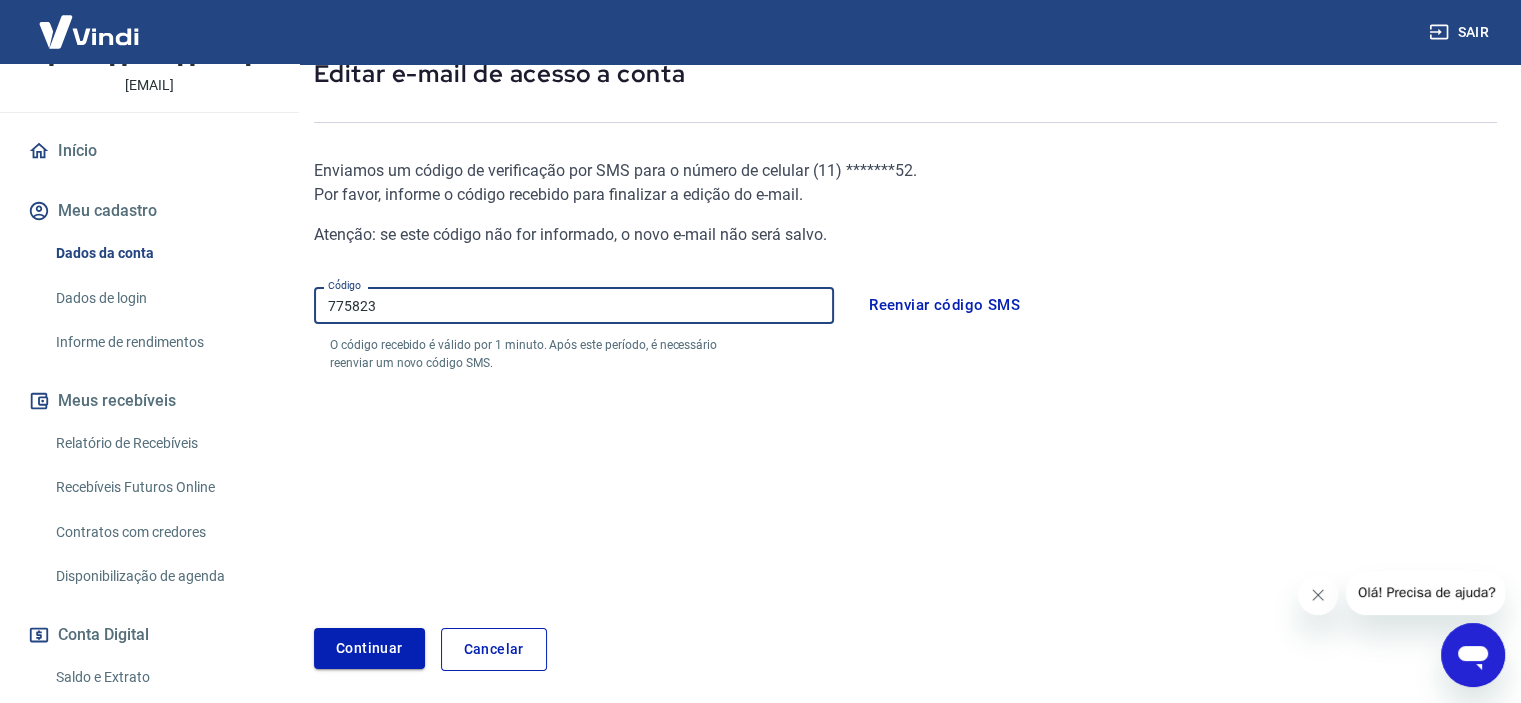 type on "775823" 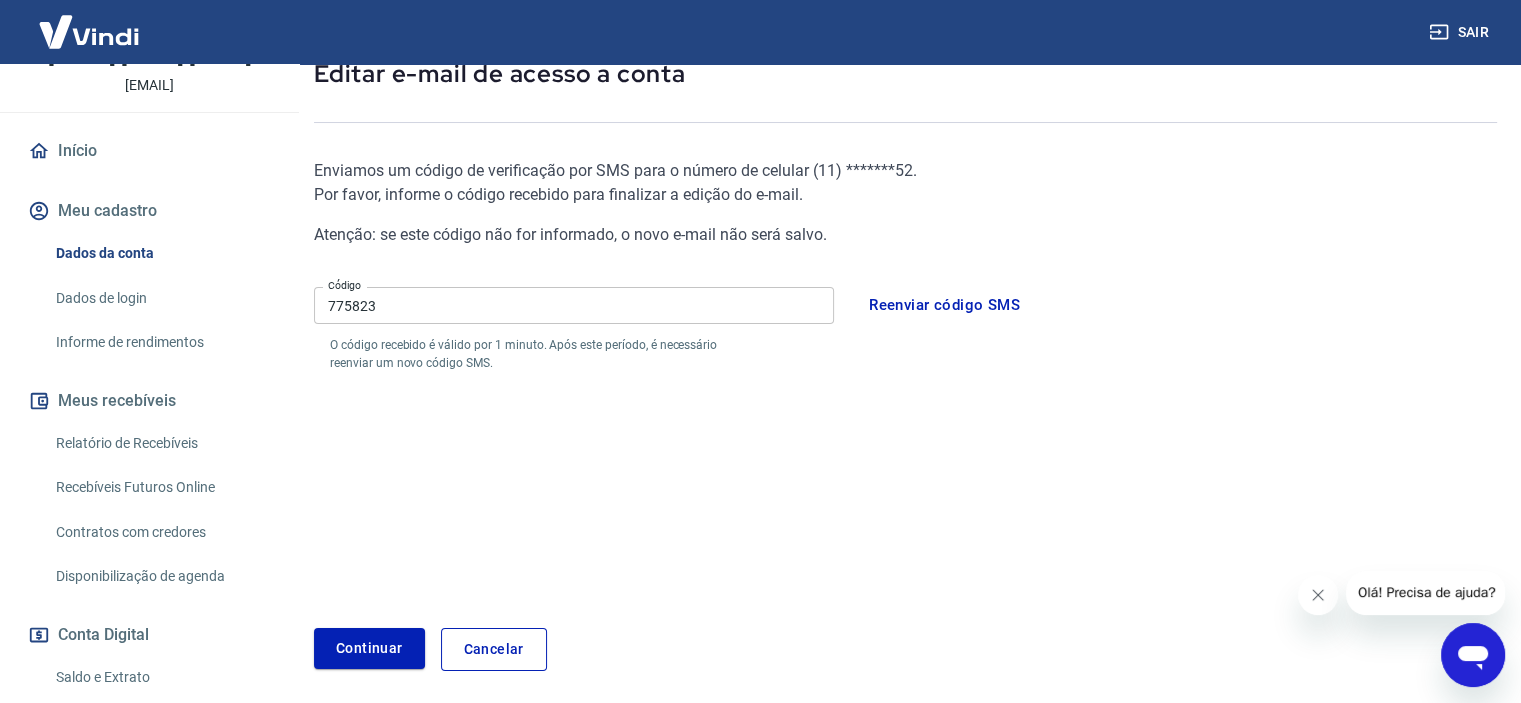 scroll, scrollTop: 160, scrollLeft: 0, axis: vertical 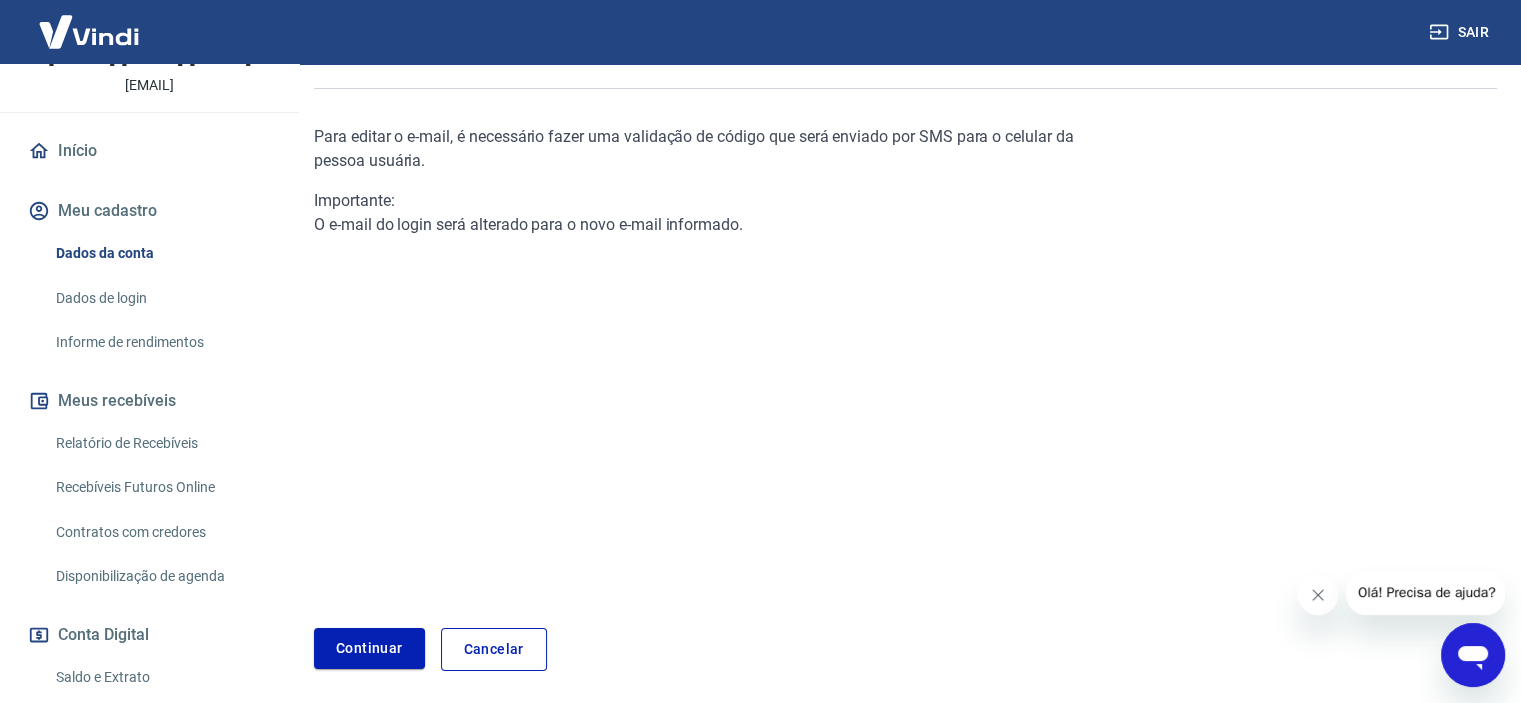 click on "Cancelar" at bounding box center [494, 649] 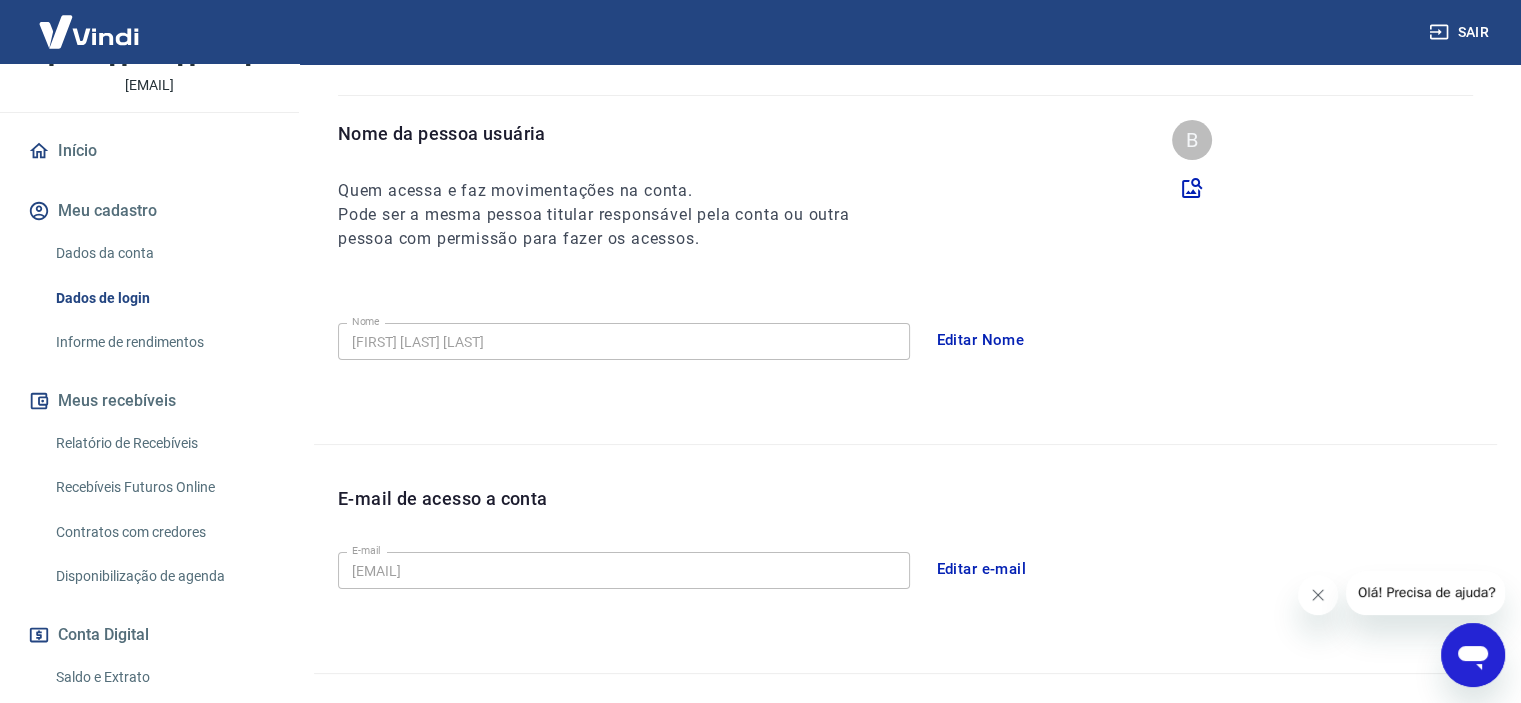 scroll, scrollTop: 500, scrollLeft: 0, axis: vertical 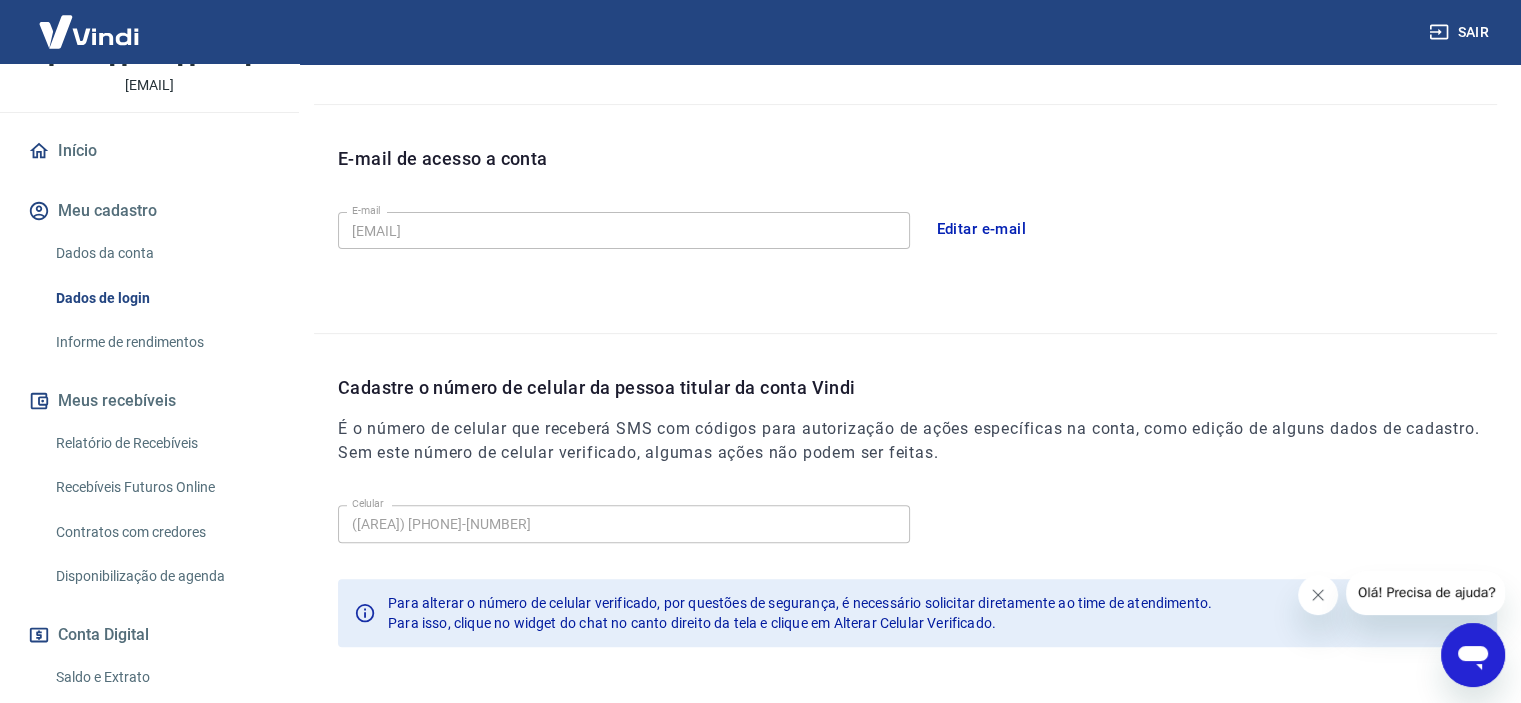 click on "E-mail de acesso a conta" at bounding box center [917, 174] 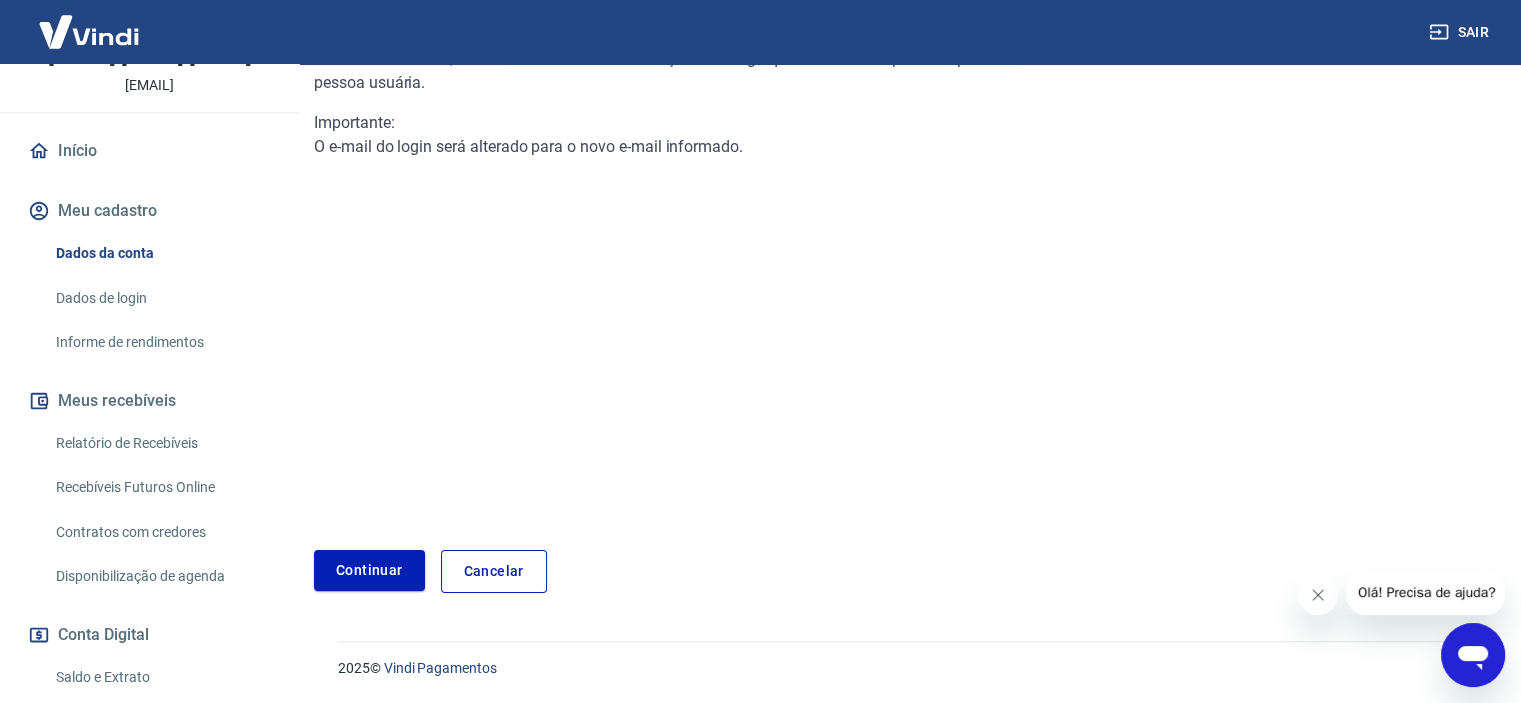 scroll, scrollTop: 160, scrollLeft: 0, axis: vertical 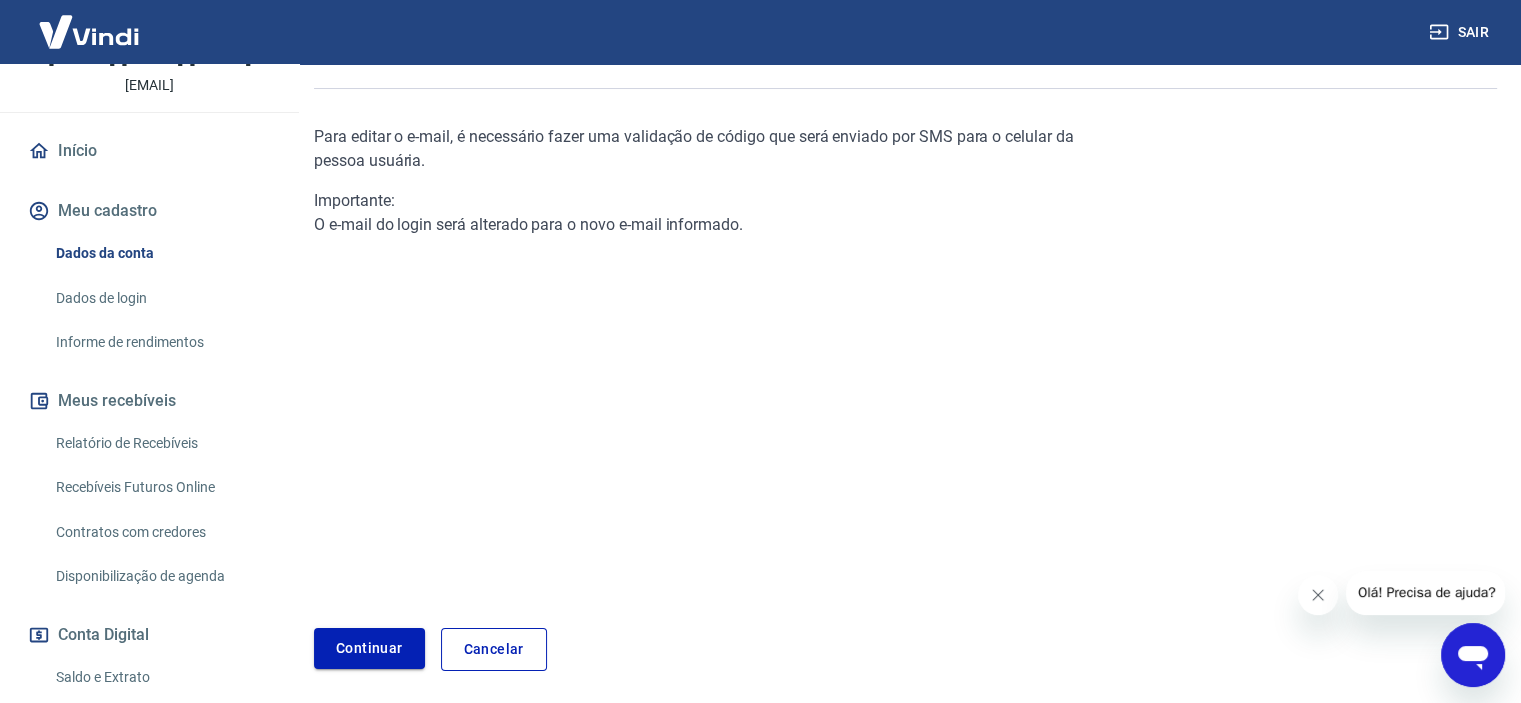 click on "Continuar" at bounding box center [369, 648] 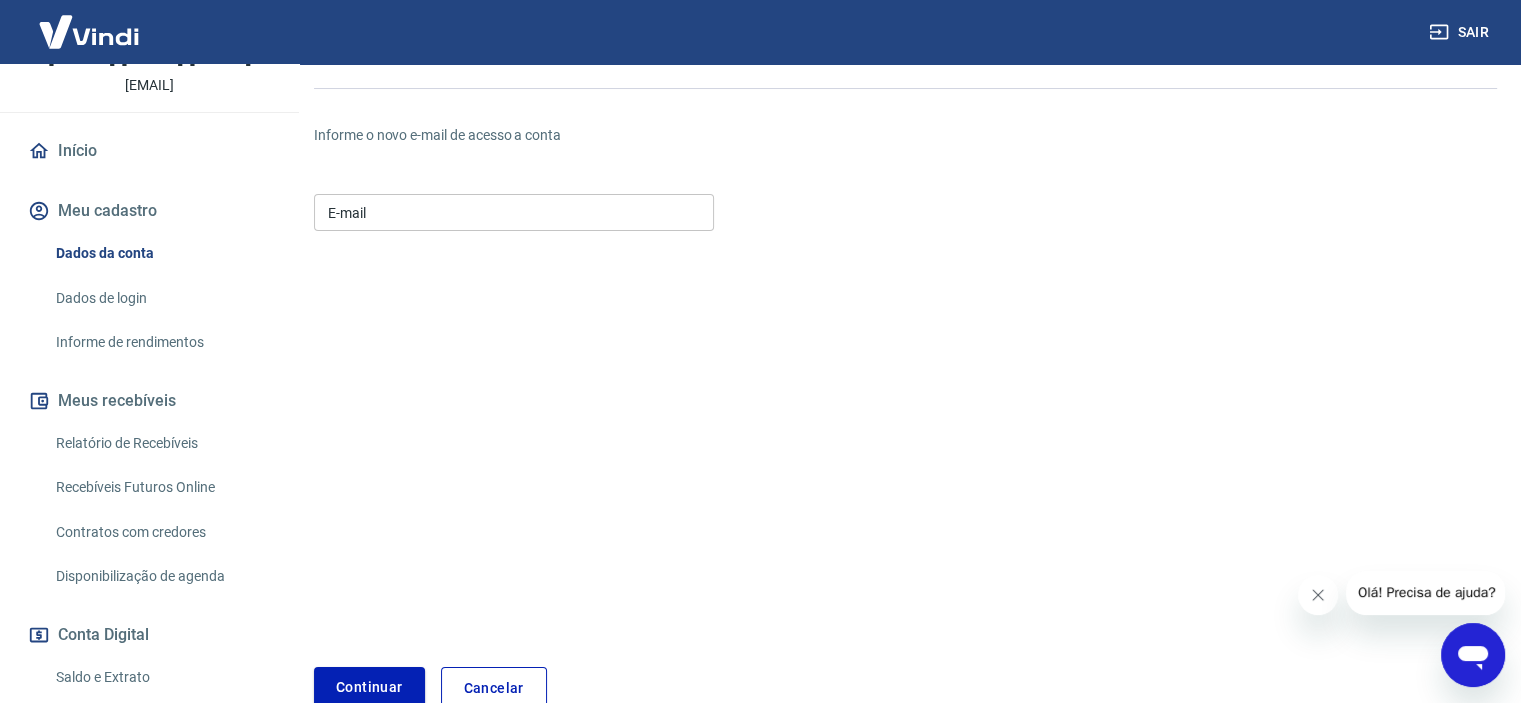scroll, scrollTop: 200, scrollLeft: 0, axis: vertical 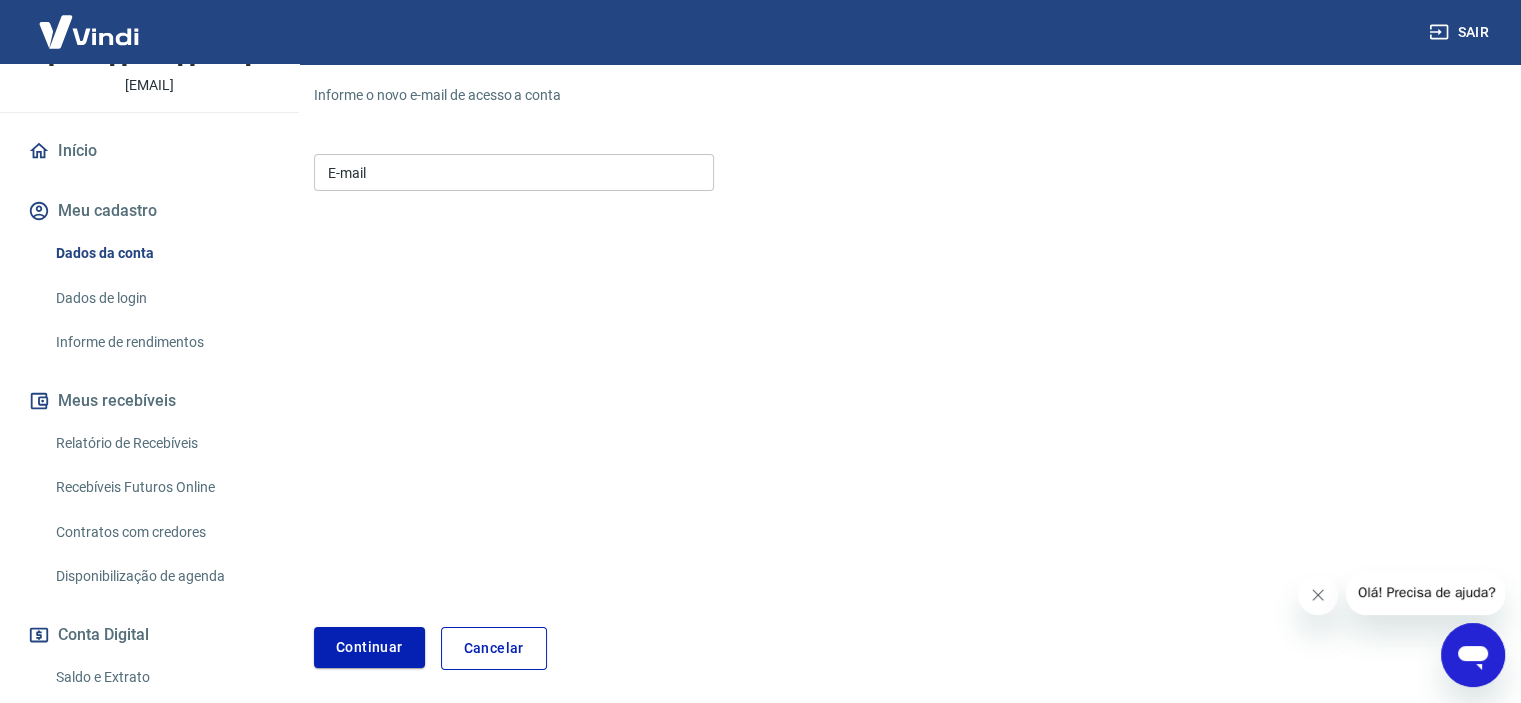 click on "E-mail E-mail Continuar Cancelar" at bounding box center [708, 408] 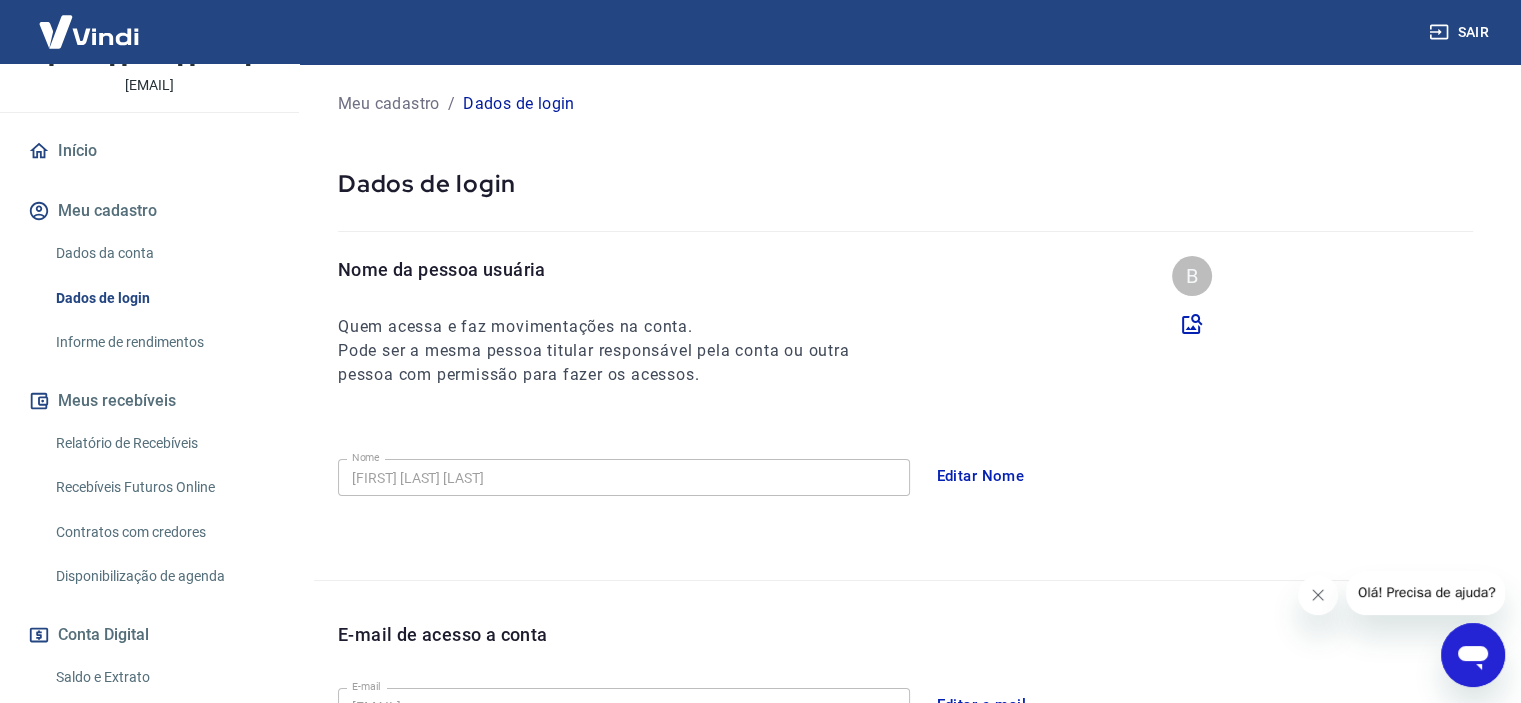 scroll, scrollTop: 0, scrollLeft: 0, axis: both 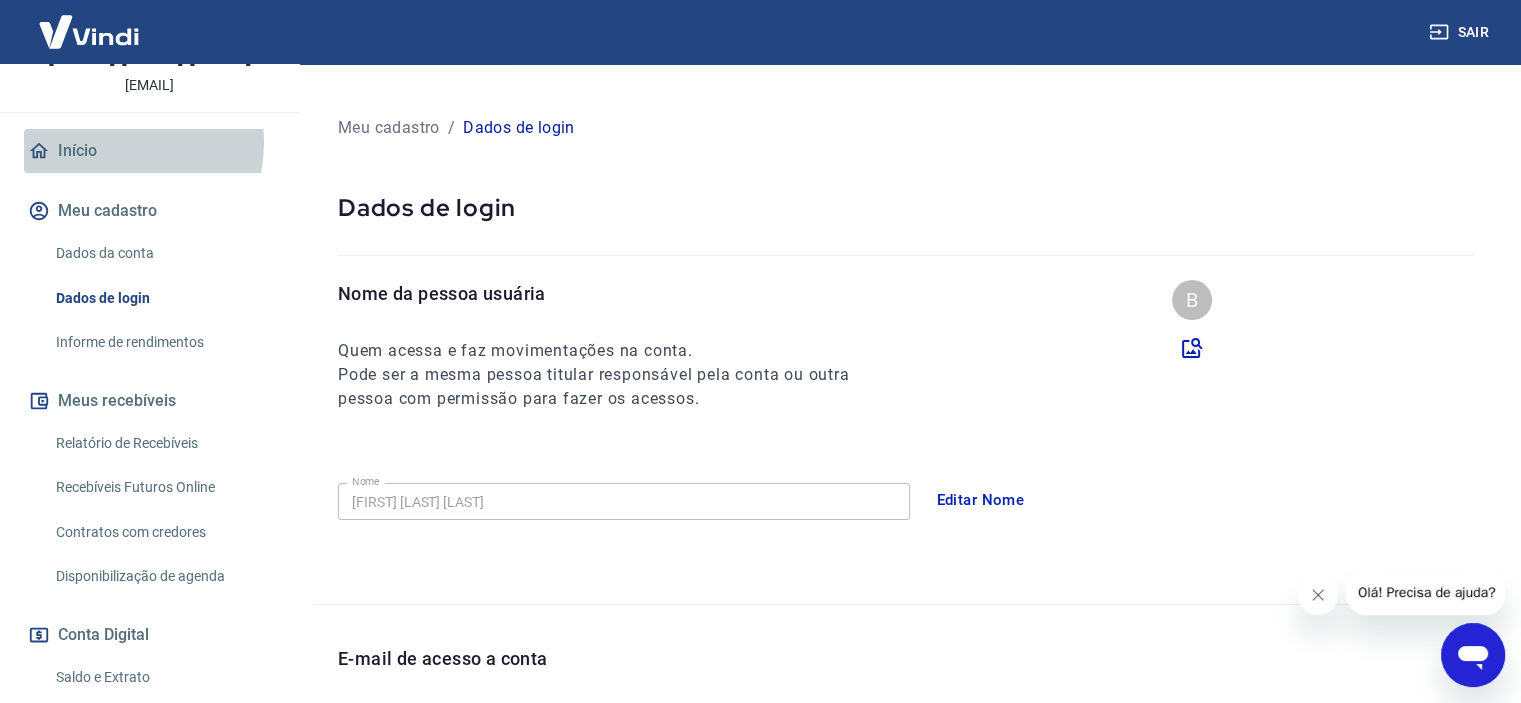 click on "Início" at bounding box center (149, 151) 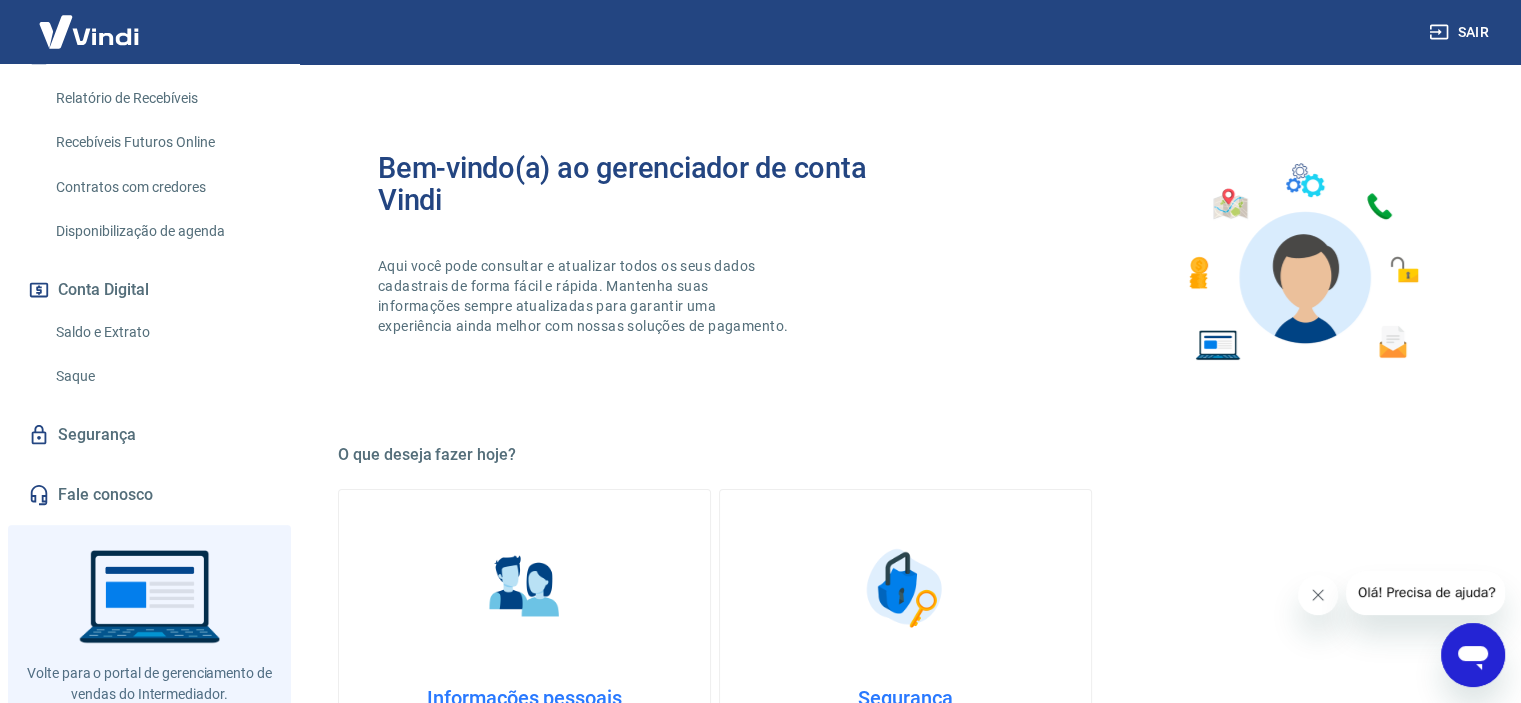 scroll, scrollTop: 522, scrollLeft: 0, axis: vertical 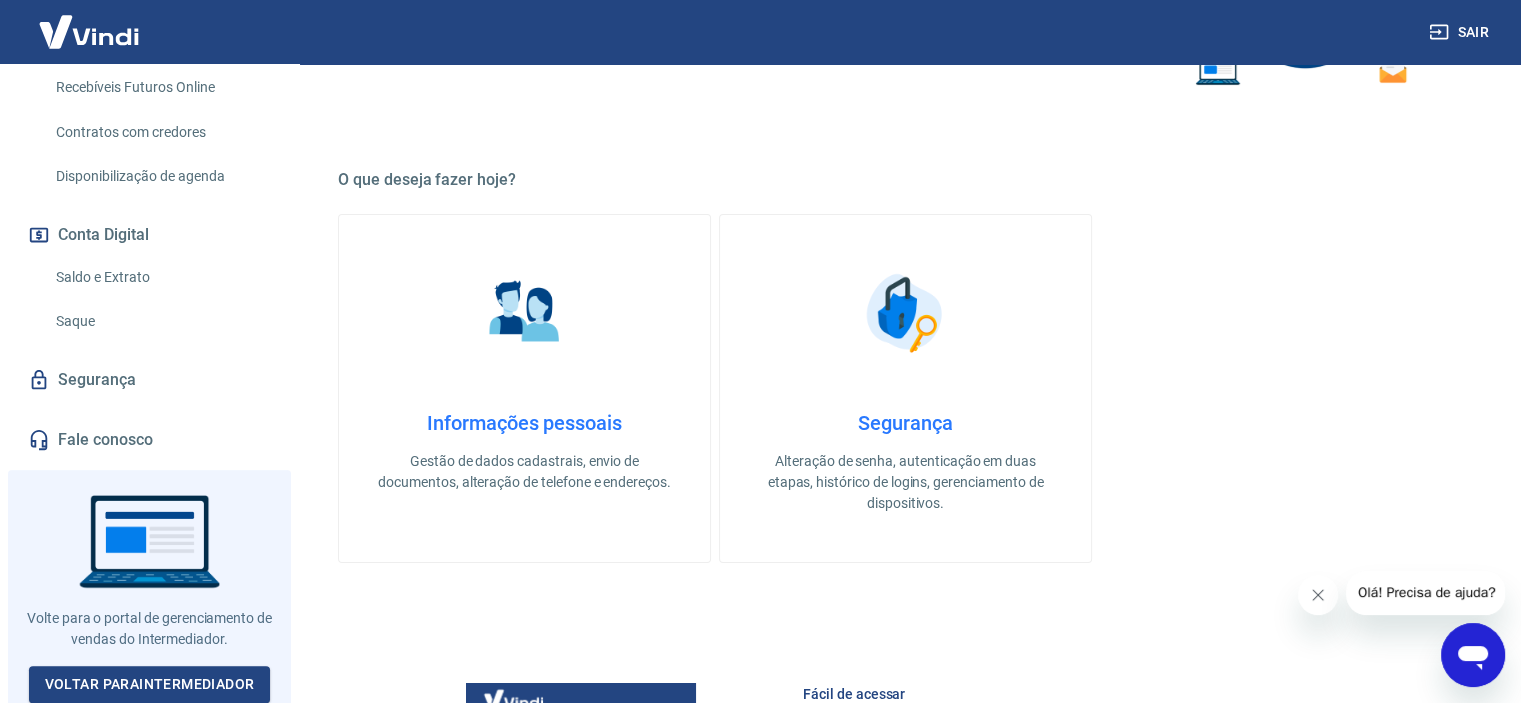 click on "Saque" at bounding box center [161, 321] 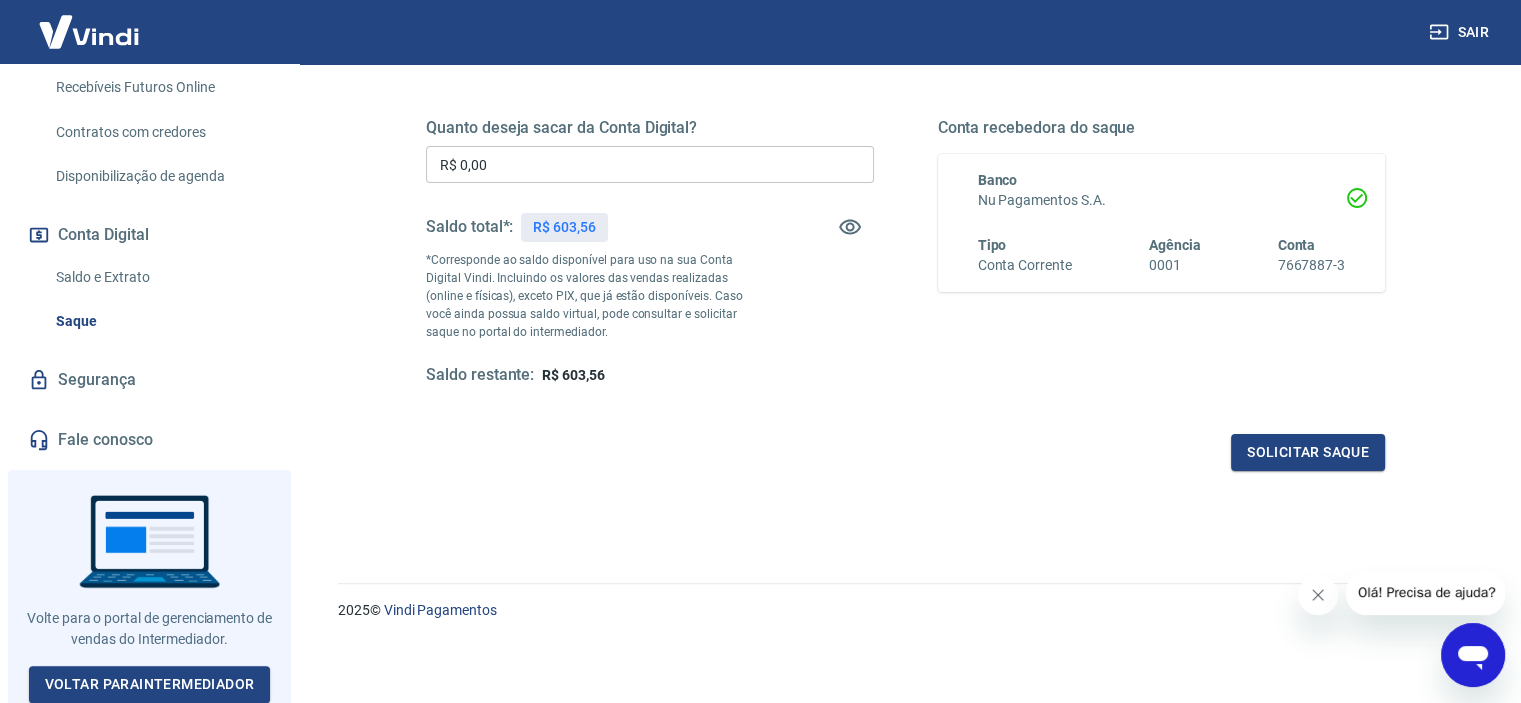 scroll, scrollTop: 0, scrollLeft: 0, axis: both 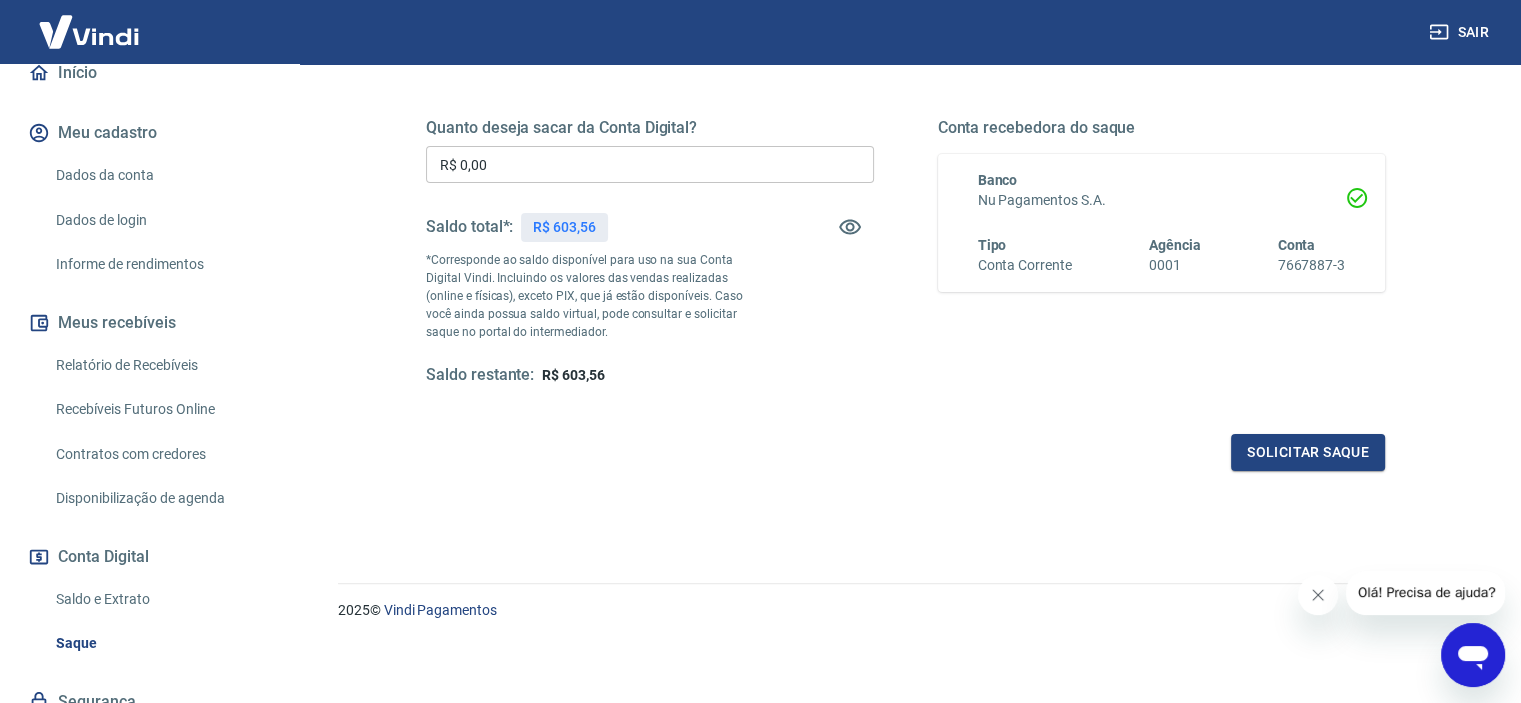 click on "Relatório de Recebíveis" at bounding box center [161, 365] 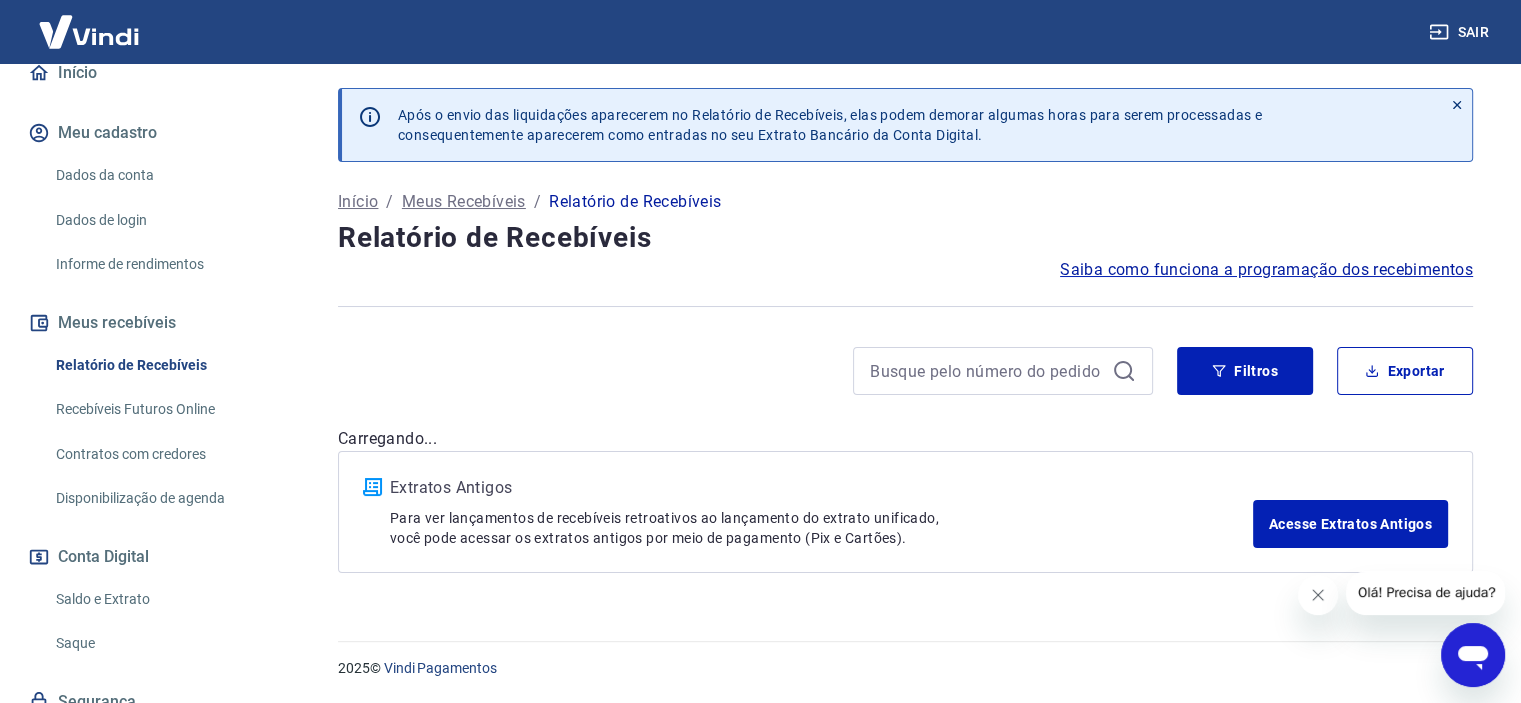 scroll, scrollTop: 0, scrollLeft: 0, axis: both 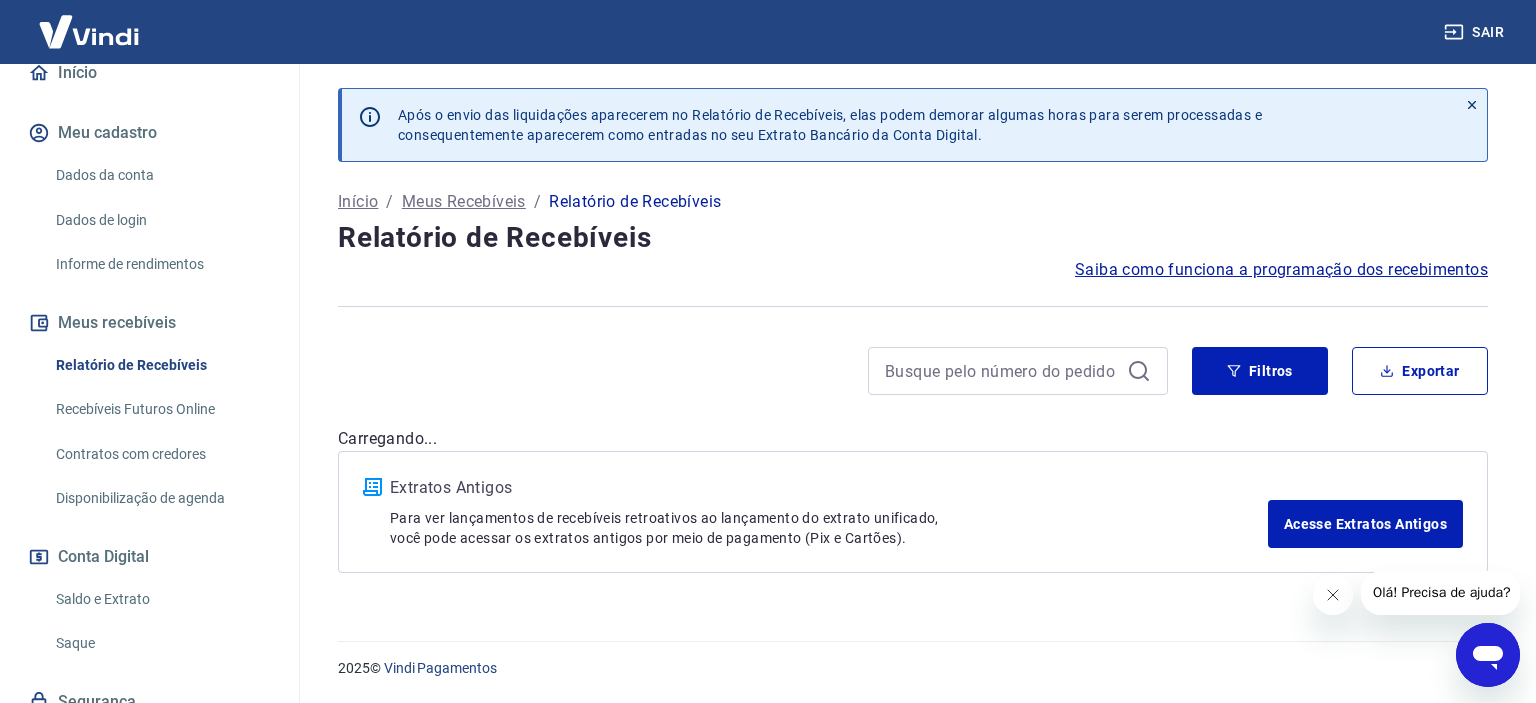 click on "Recebíveis Futuros Online" at bounding box center [161, 409] 